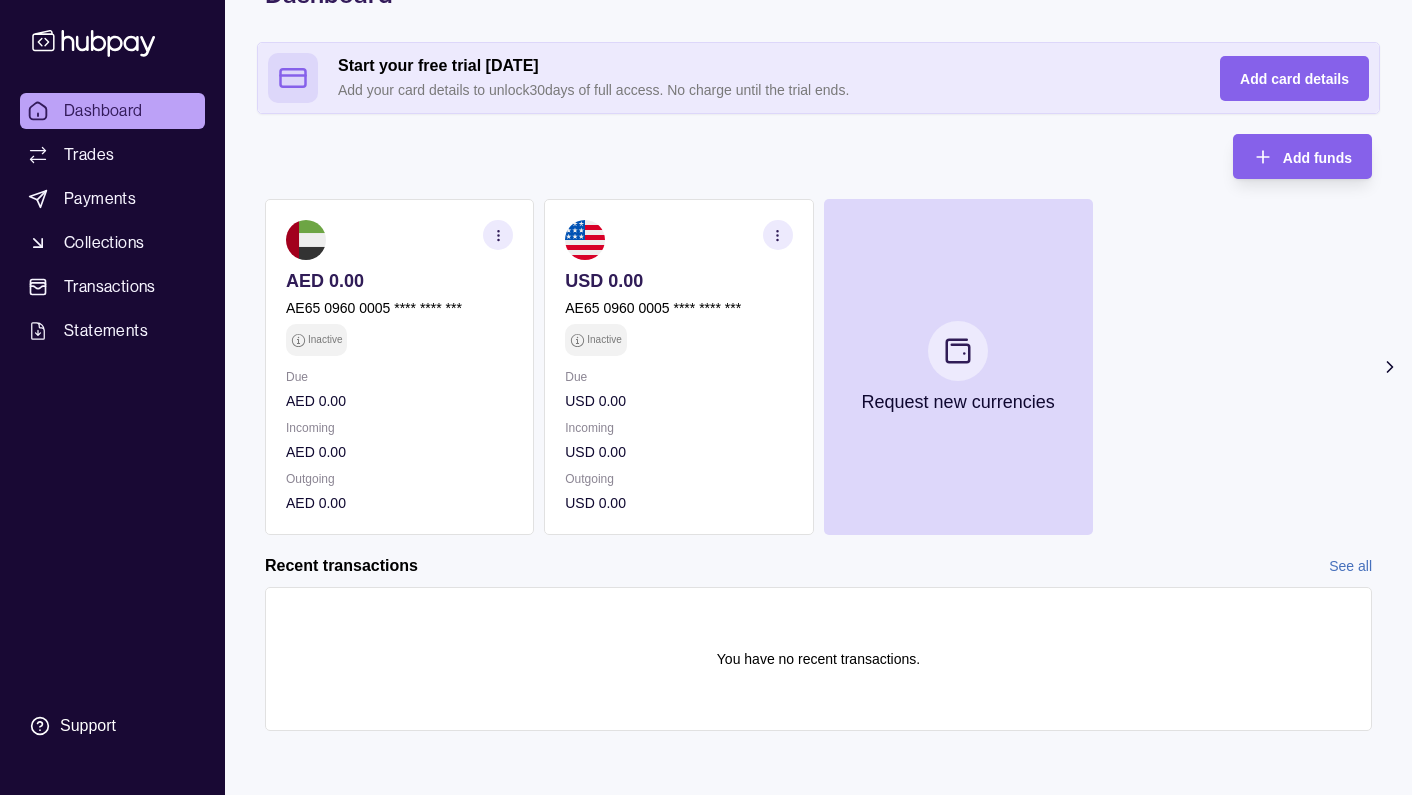 scroll, scrollTop: 122, scrollLeft: 0, axis: vertical 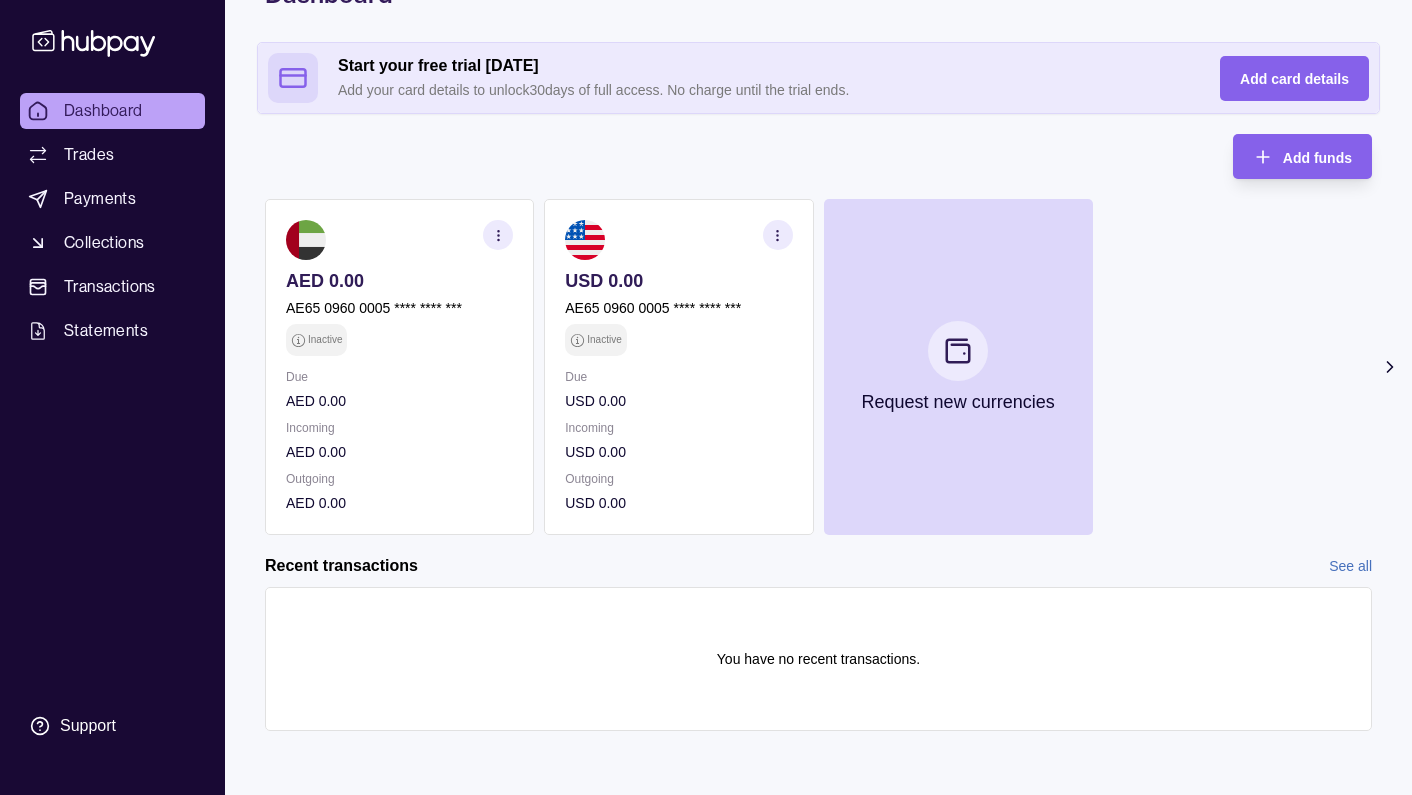click on "Due" at bounding box center [678, 377] 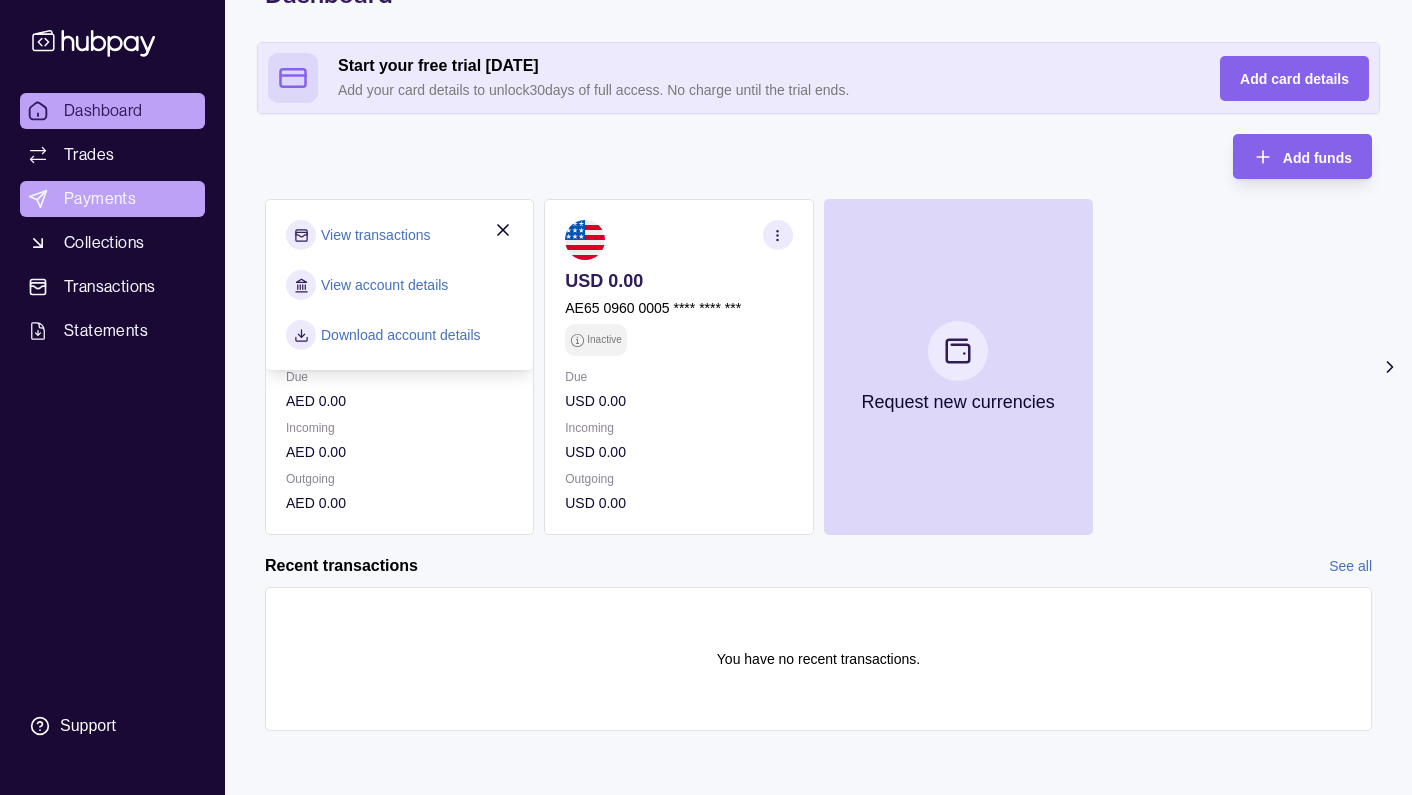 click on "Payments" at bounding box center (100, 199) 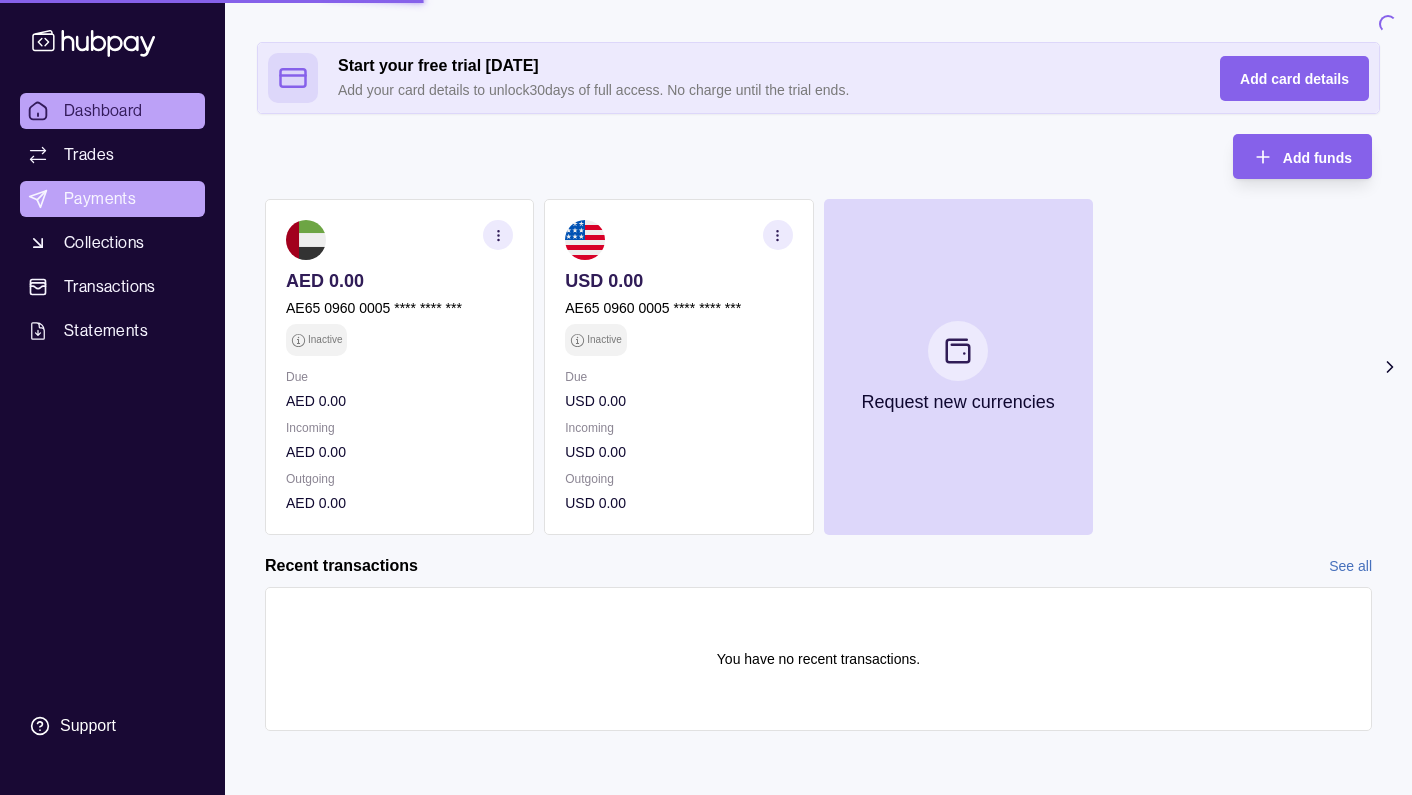 scroll, scrollTop: 0, scrollLeft: 0, axis: both 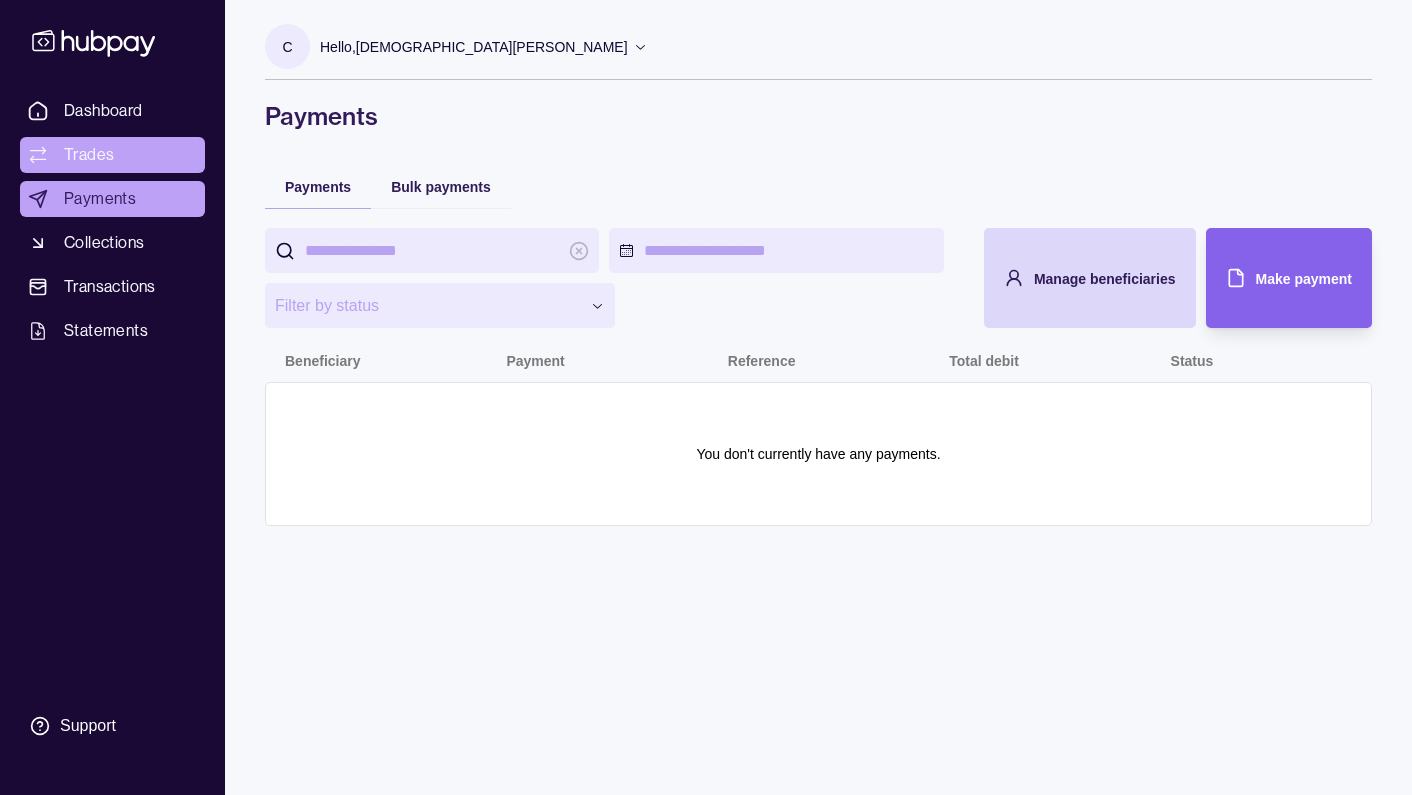 click on "Trades" at bounding box center (89, 155) 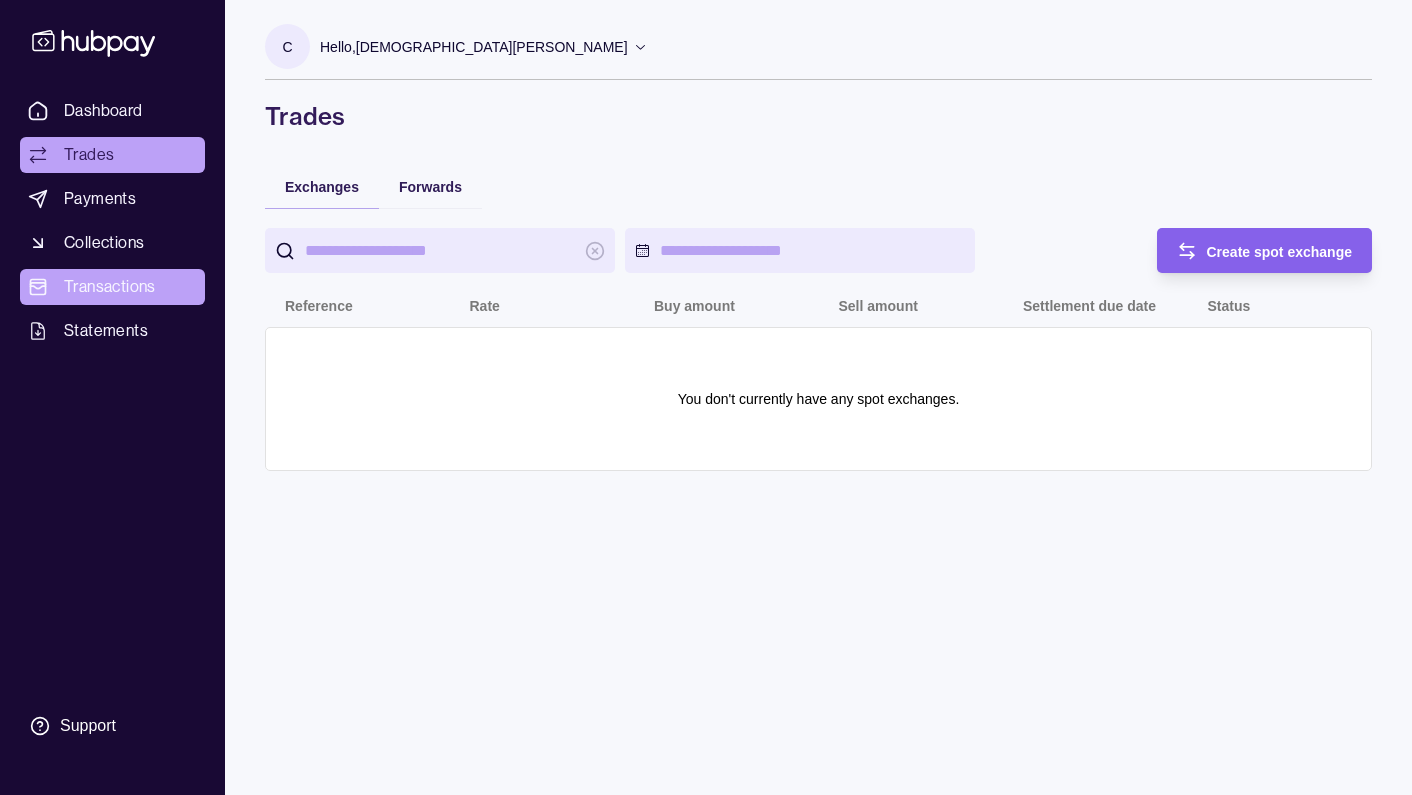 click on "Transactions" at bounding box center (110, 287) 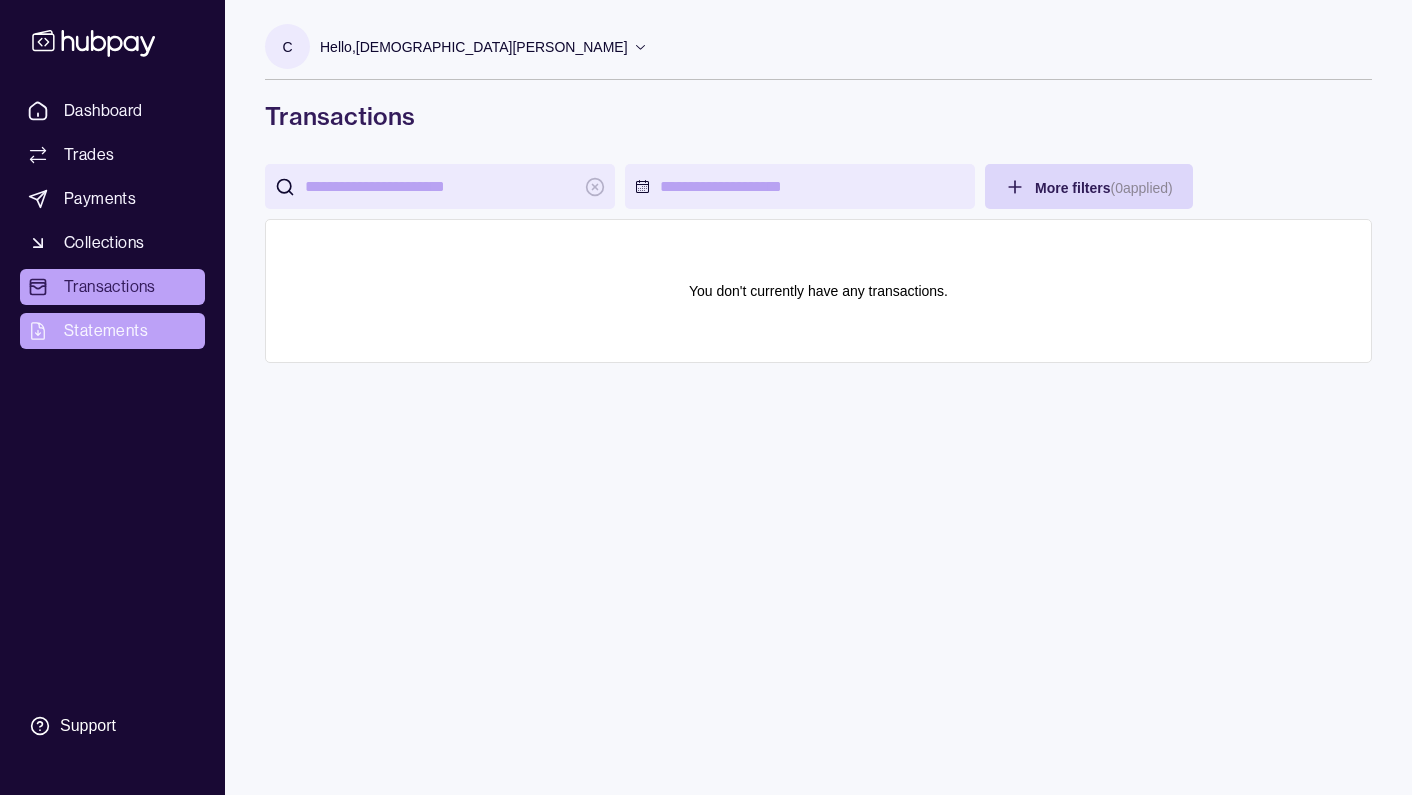 click on "Statements" at bounding box center [106, 331] 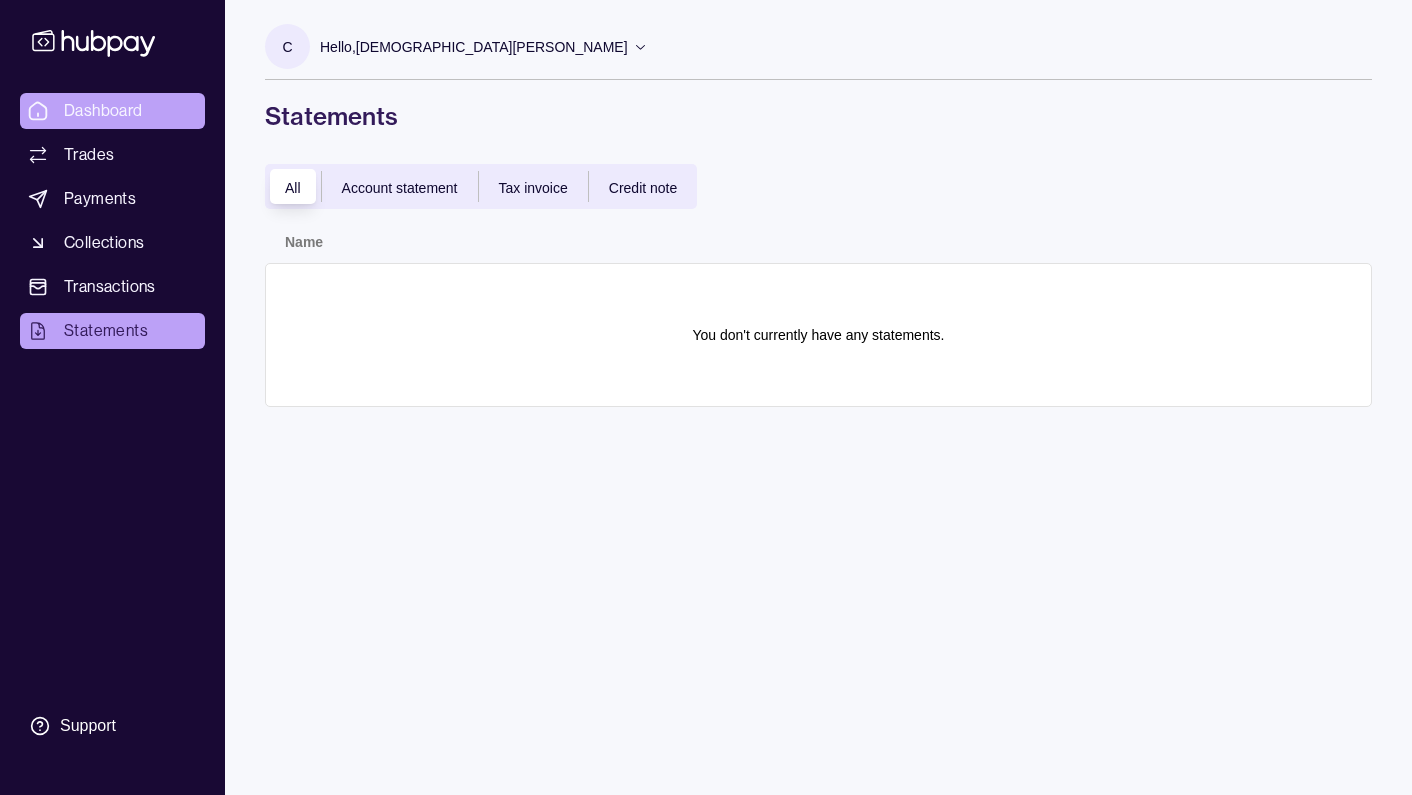 click on "Dashboard" at bounding box center [103, 111] 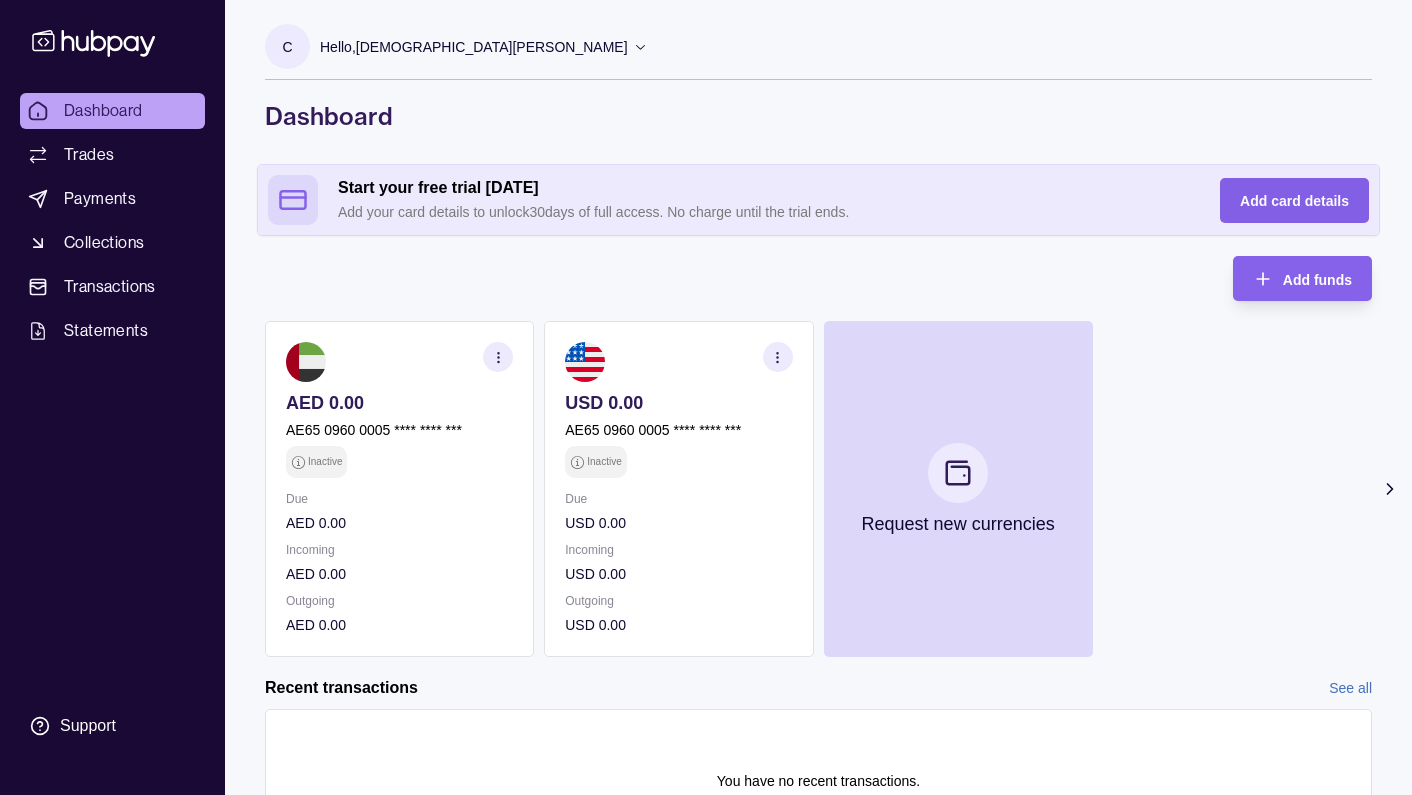 click on "Add card details" at bounding box center (1294, 200) 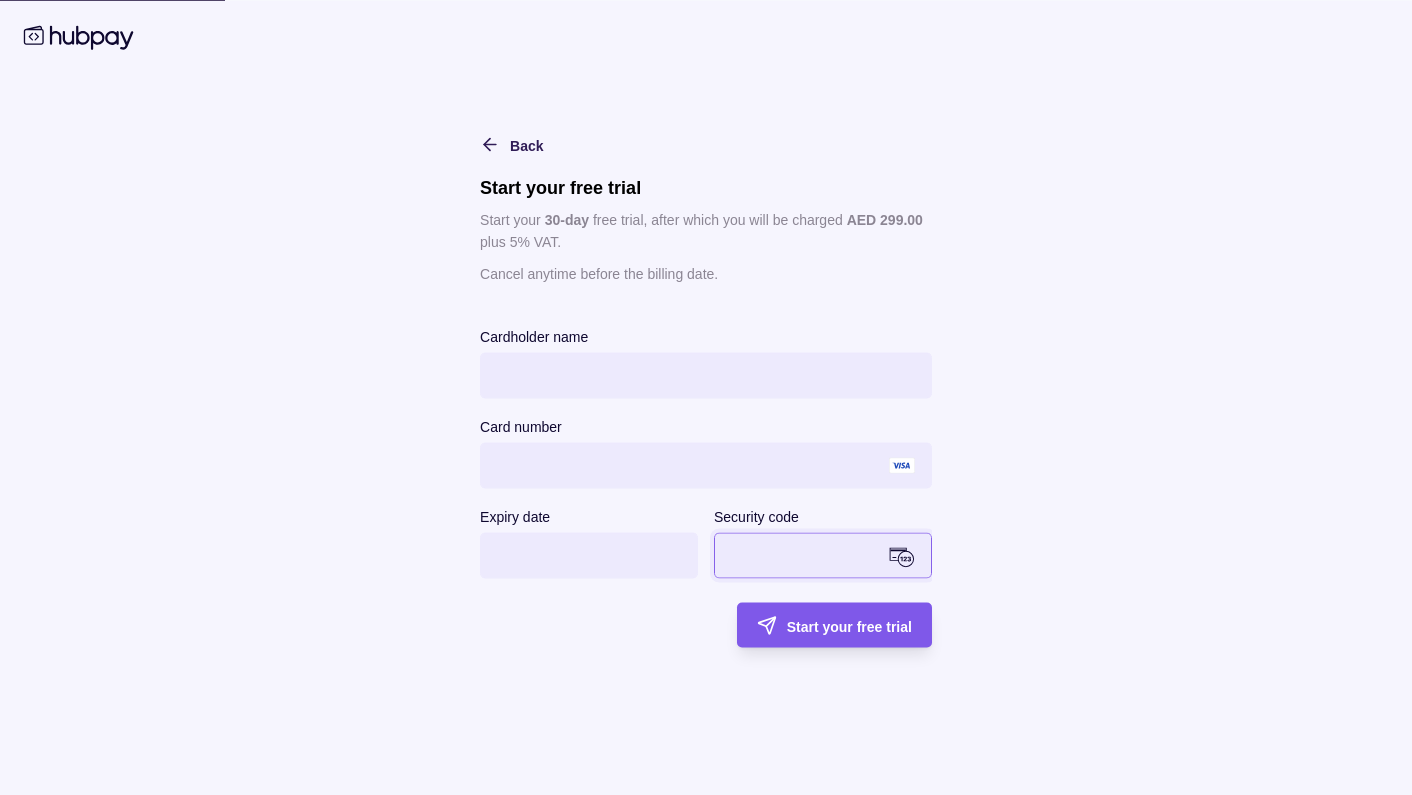 click on "Start your free trial" at bounding box center (819, 625) 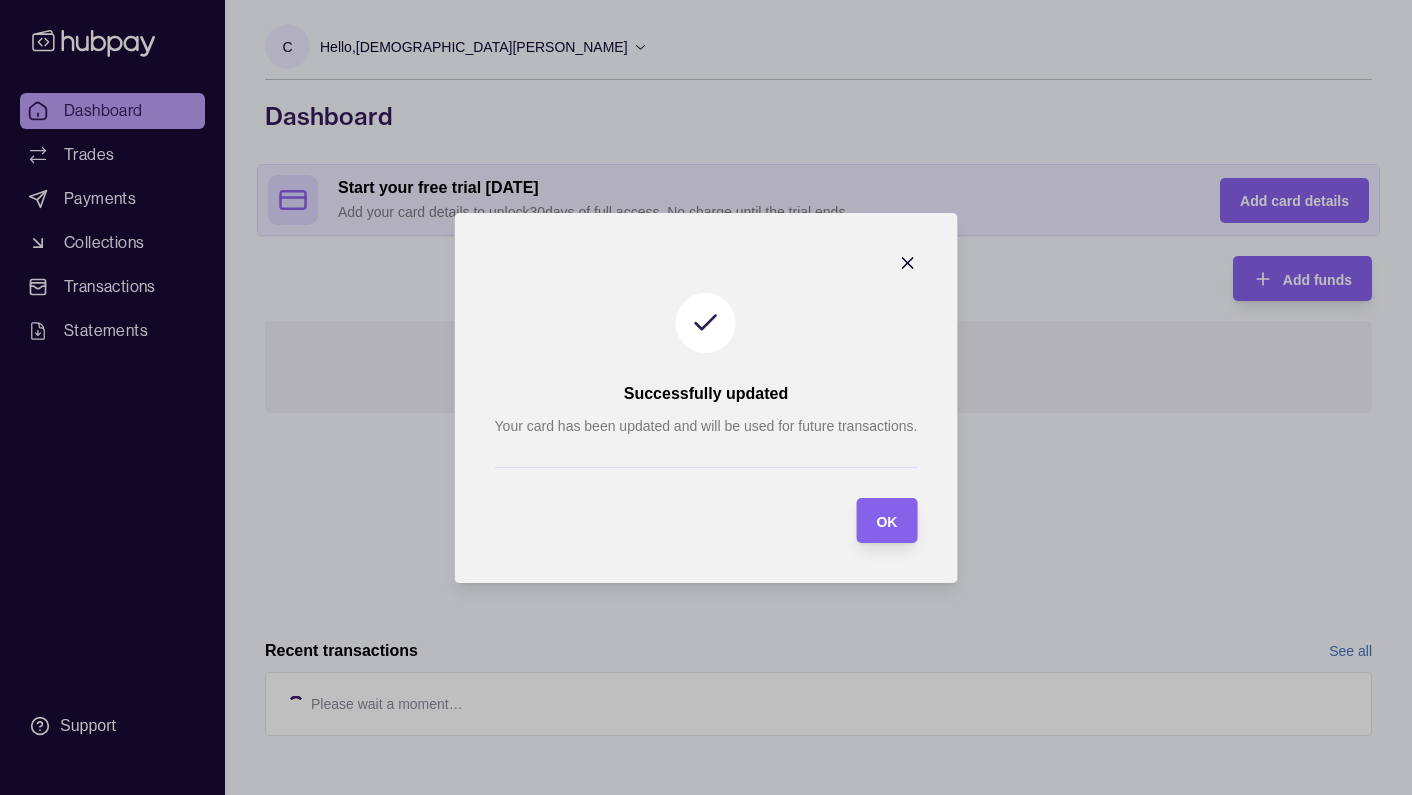 scroll, scrollTop: 0, scrollLeft: 0, axis: both 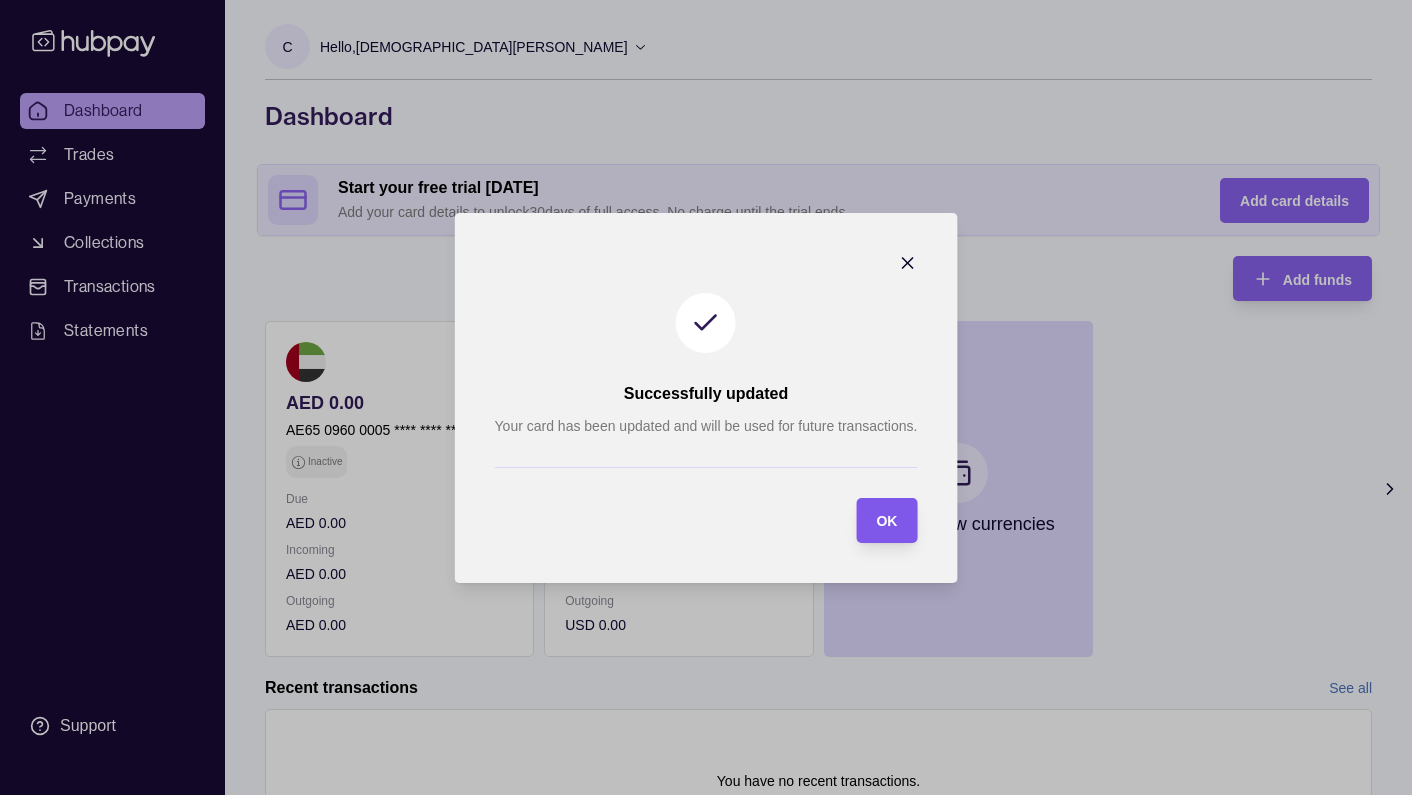 click on "OK" at bounding box center (886, 521) 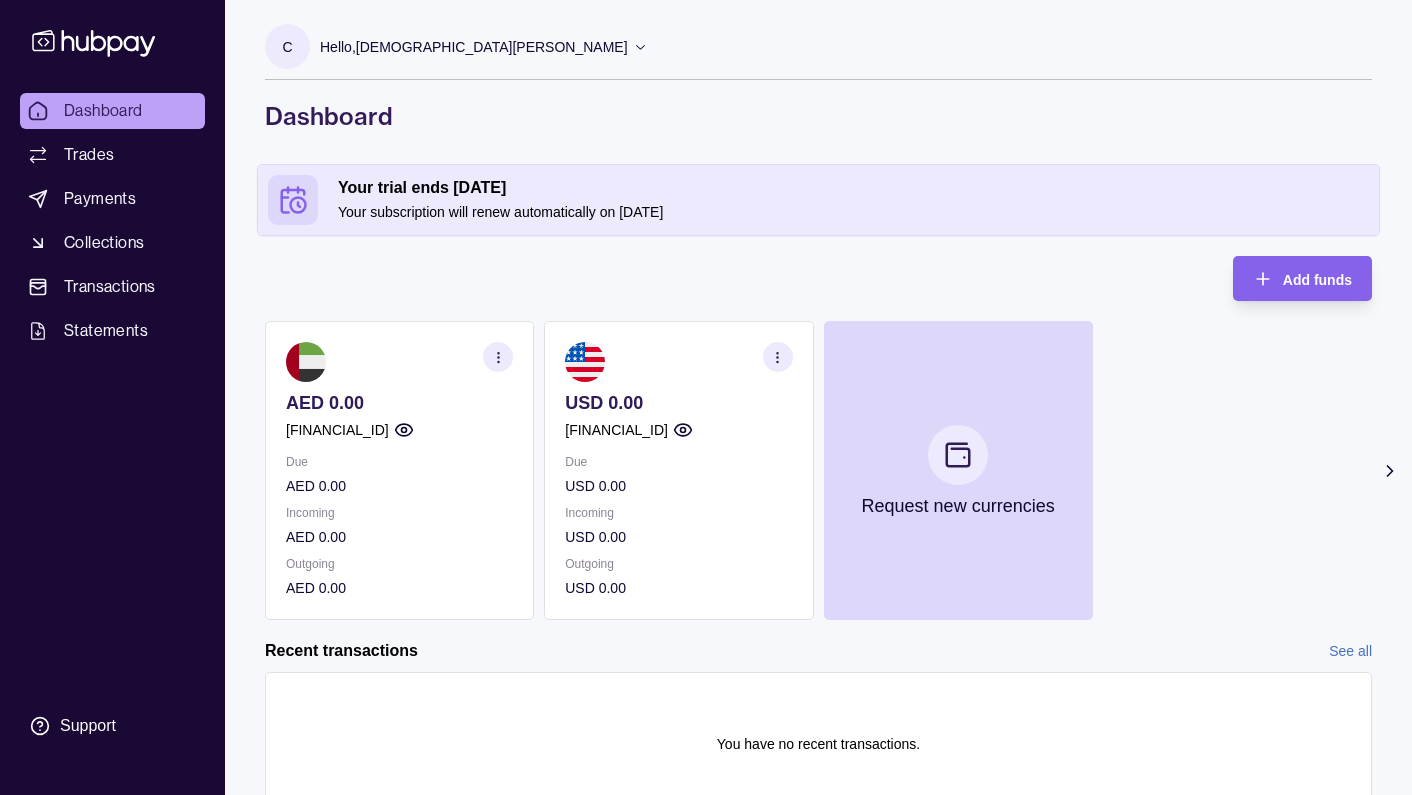 scroll, scrollTop: 0, scrollLeft: 0, axis: both 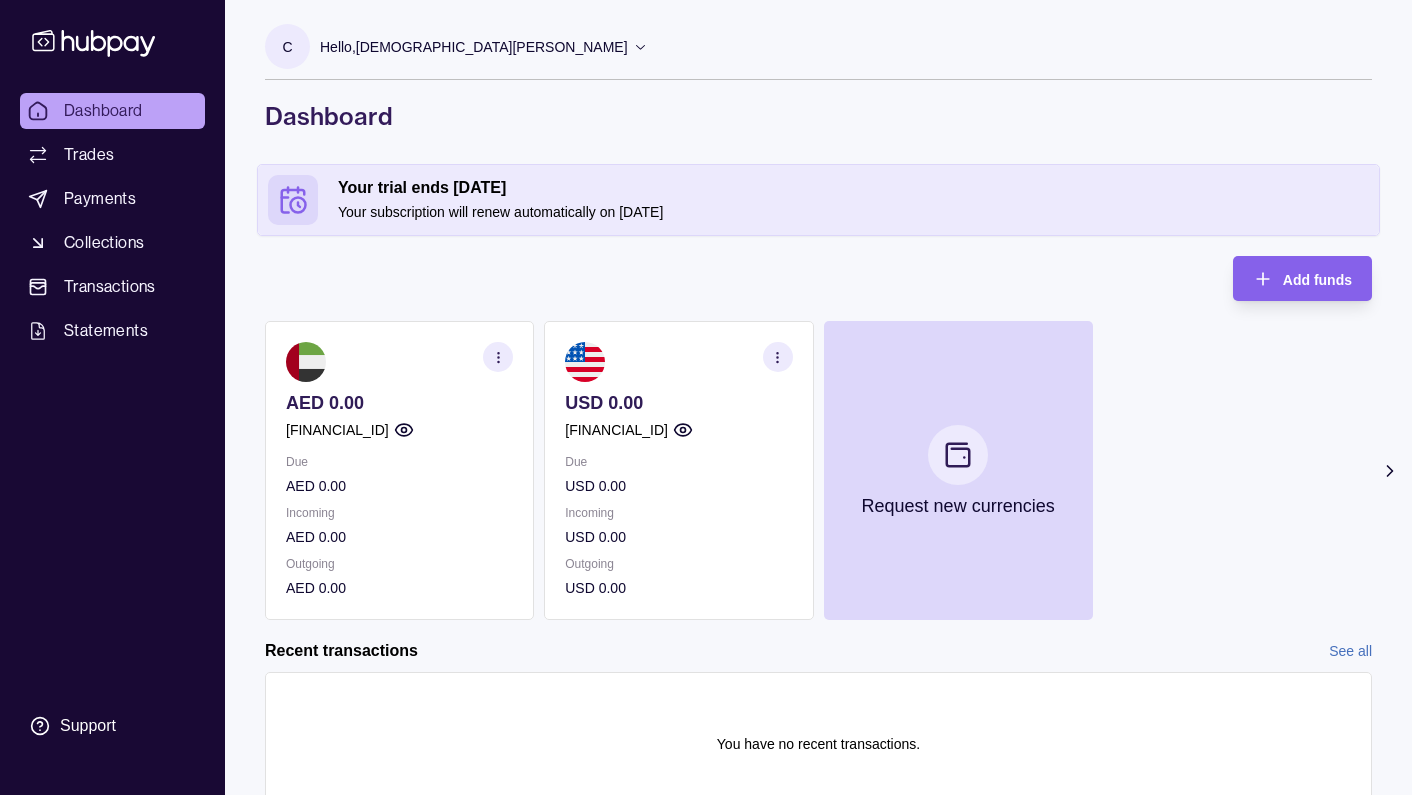 click at bounding box center (498, 357) 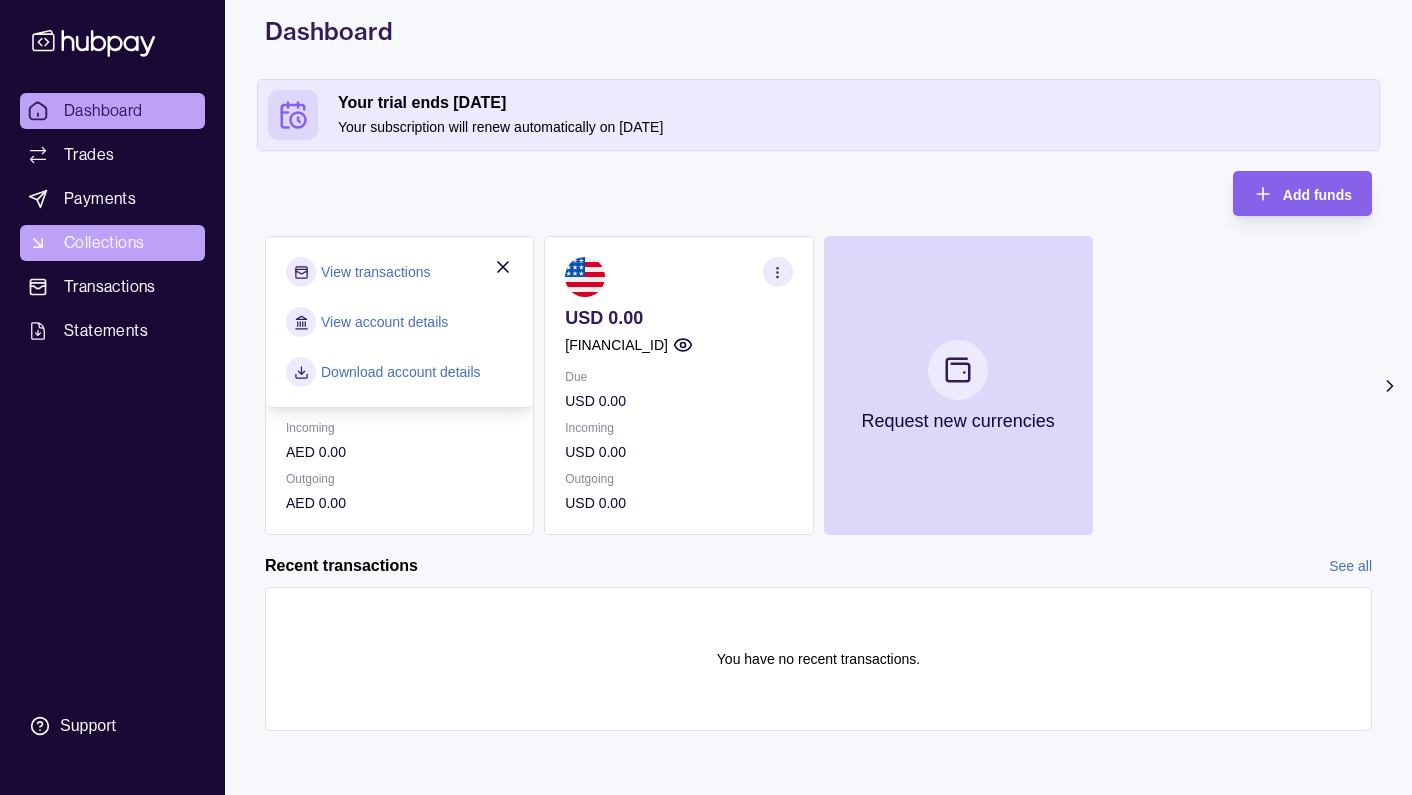 scroll, scrollTop: 85, scrollLeft: 0, axis: vertical 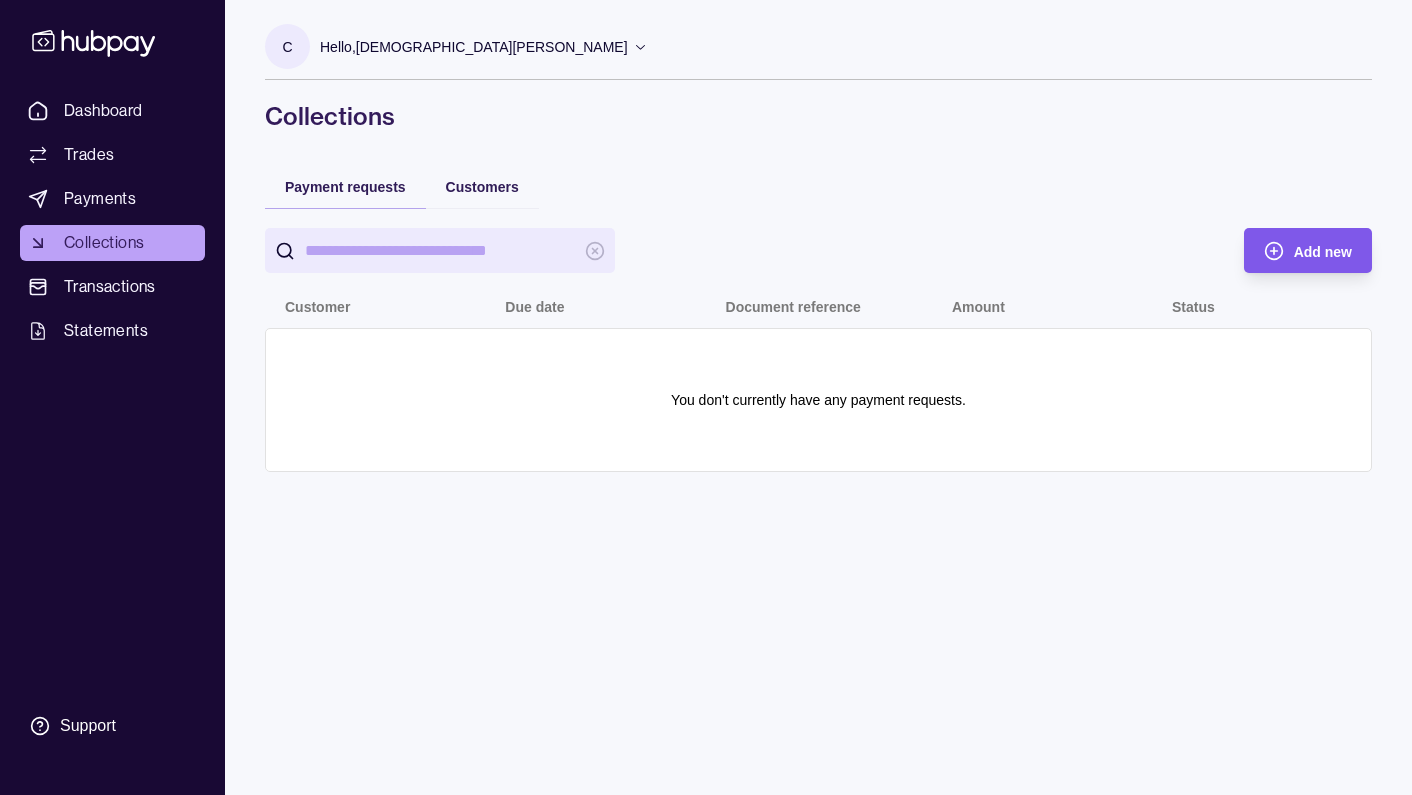 click on "Add new" at bounding box center (1293, 250) 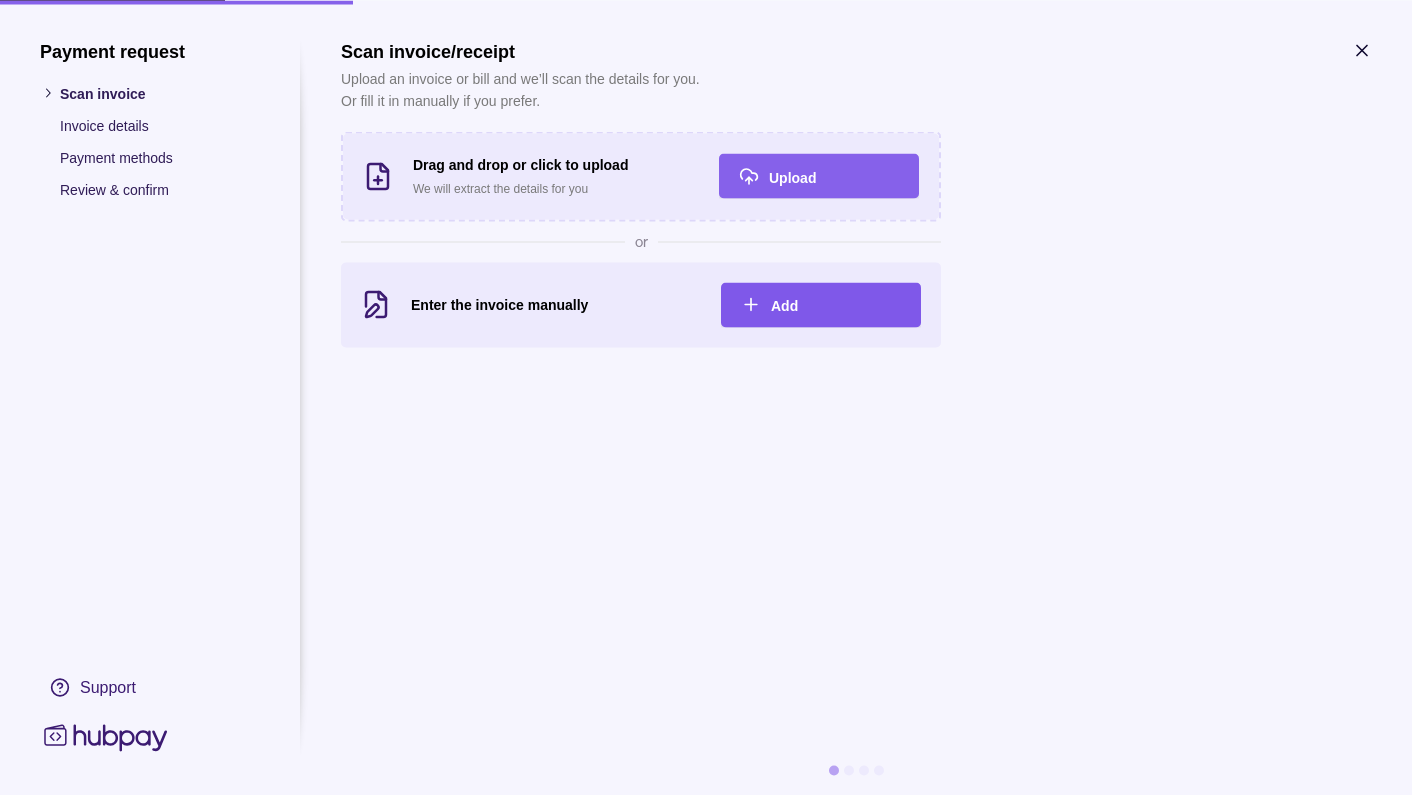 click 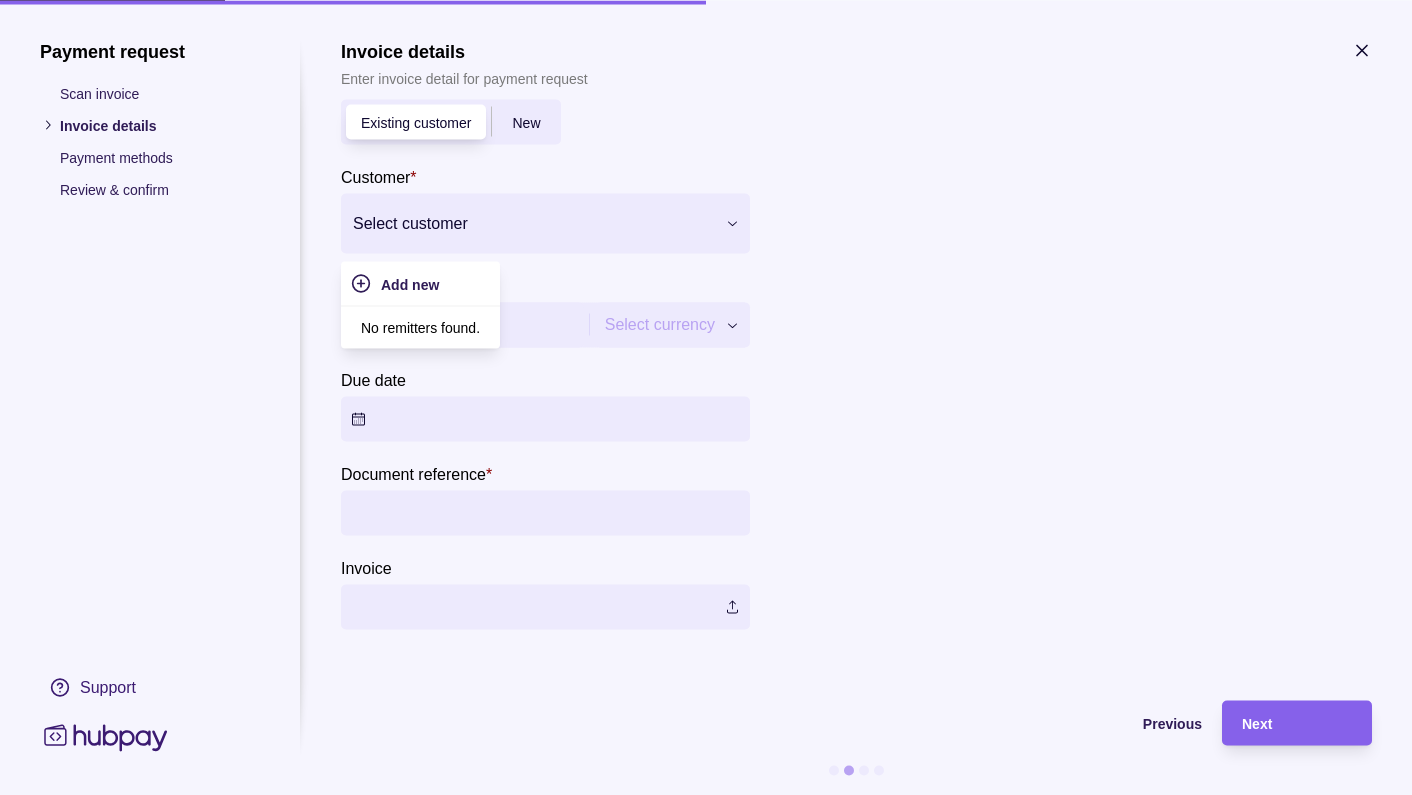 click at bounding box center [533, 223] 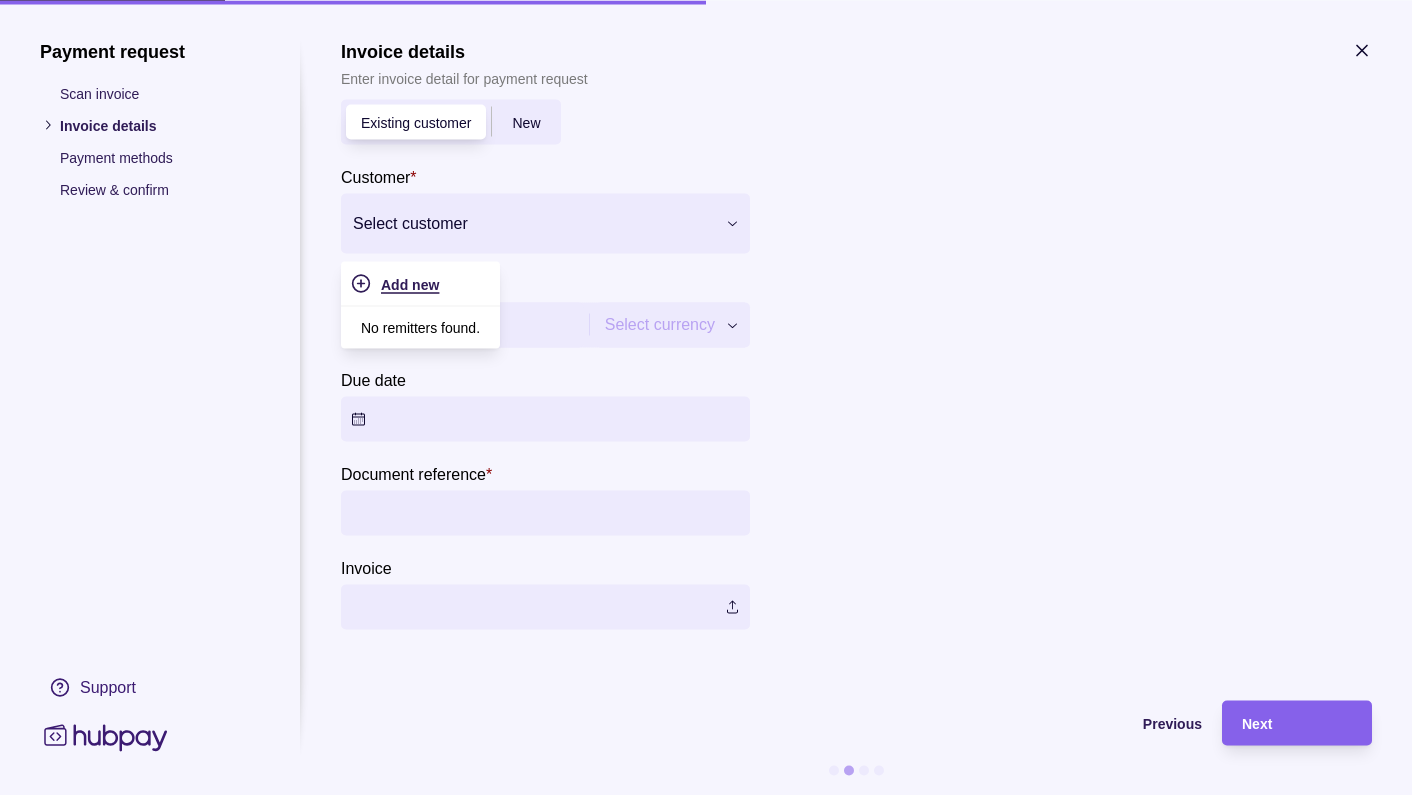 click on "Add new" at bounding box center [410, 284] 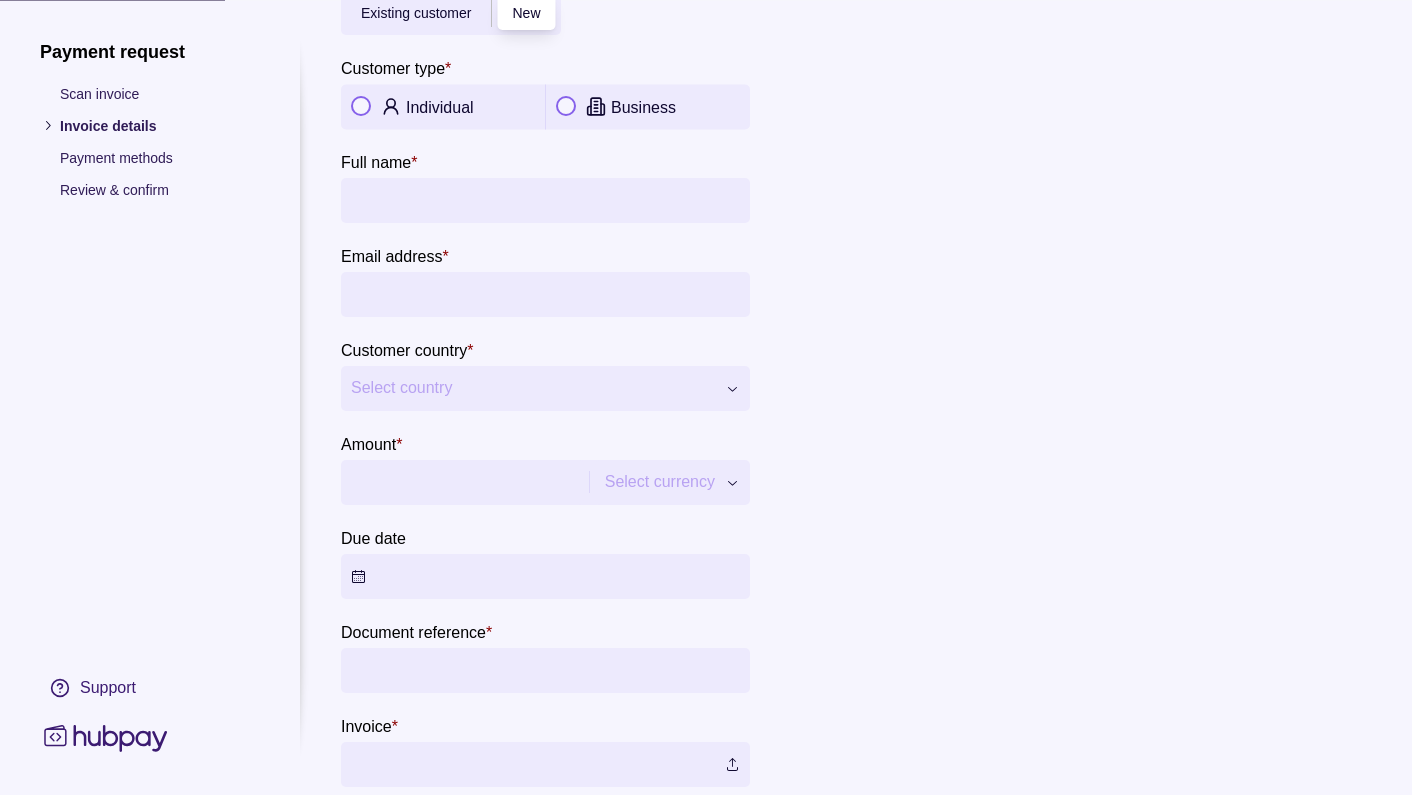 scroll, scrollTop: 113, scrollLeft: 0, axis: vertical 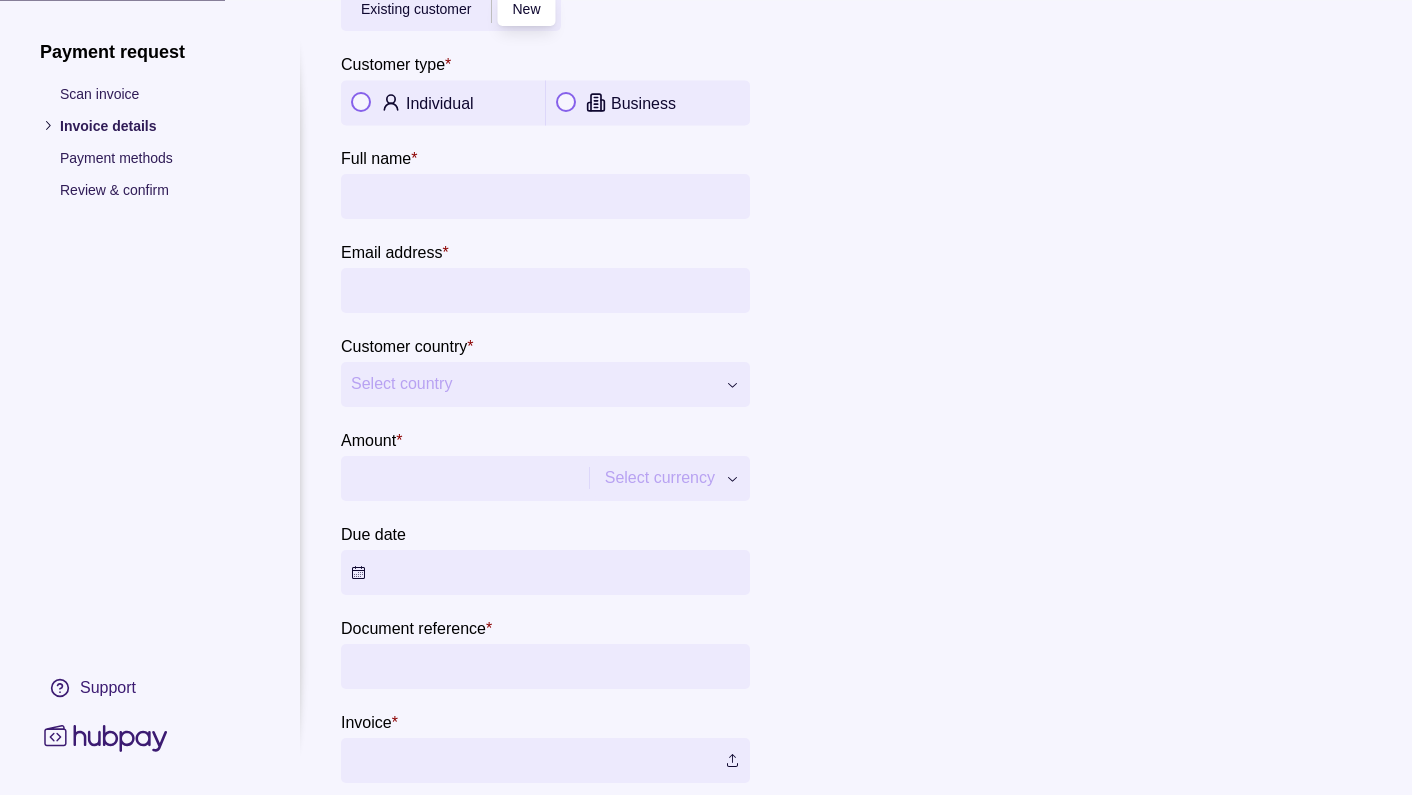 click at bounding box center (361, 103) 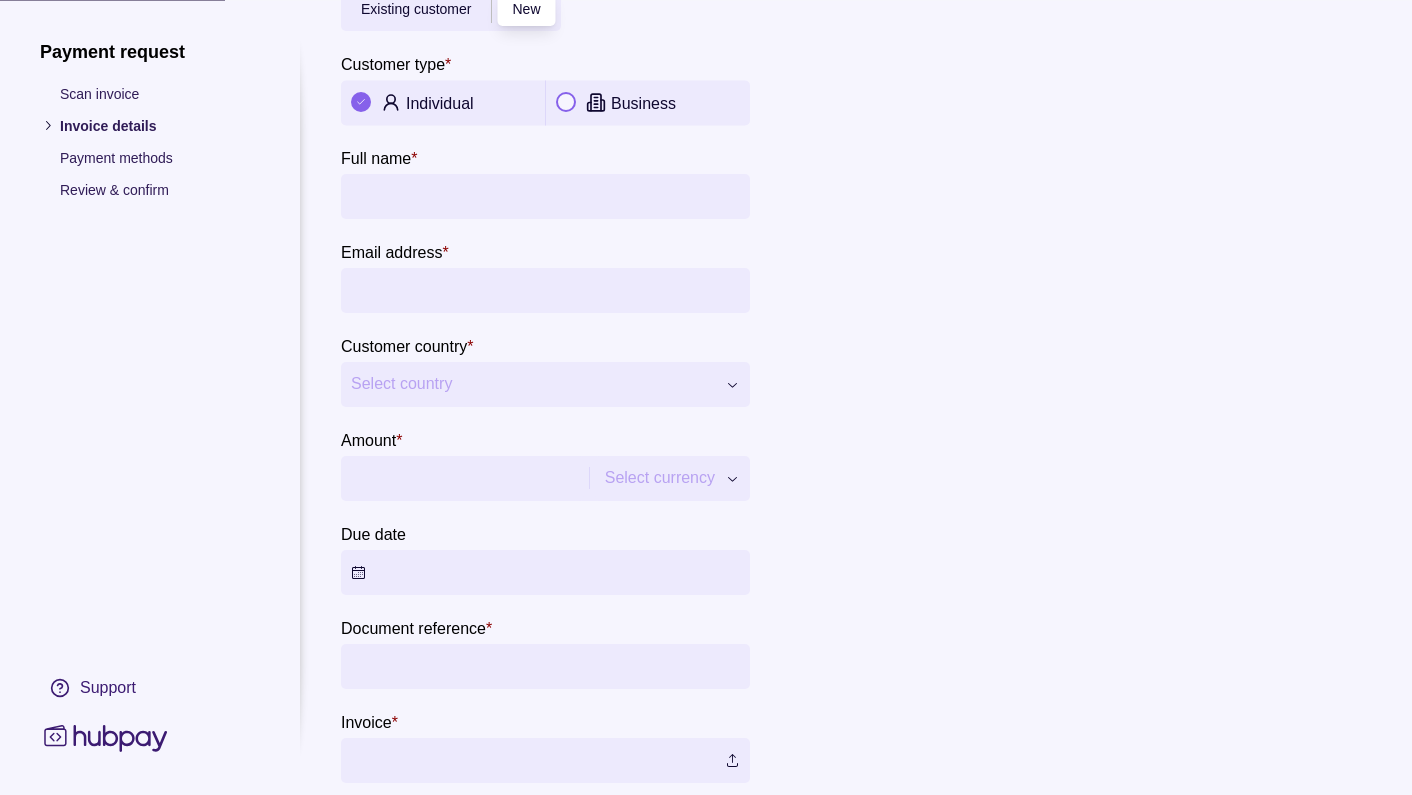 click at bounding box center (566, 103) 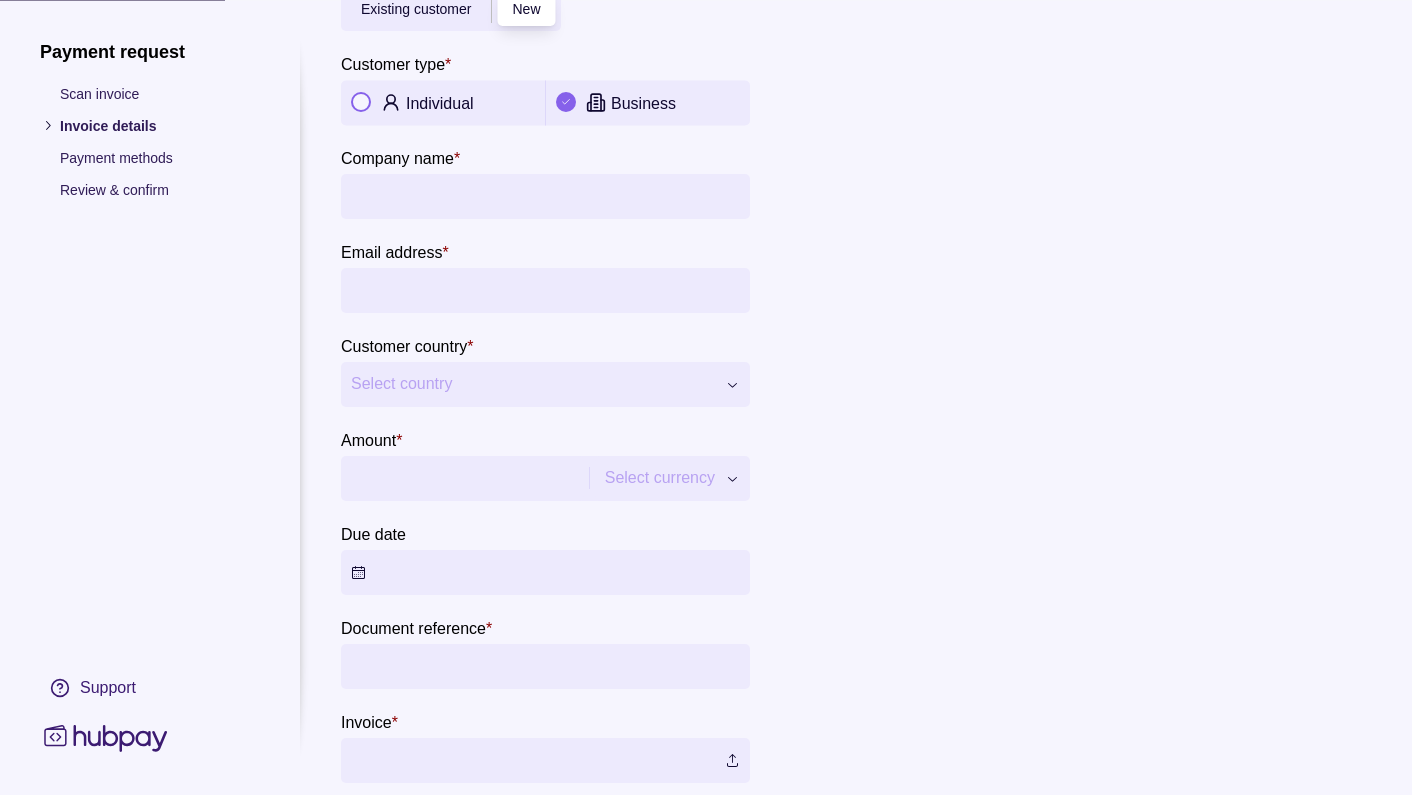 click at bounding box center [361, 103] 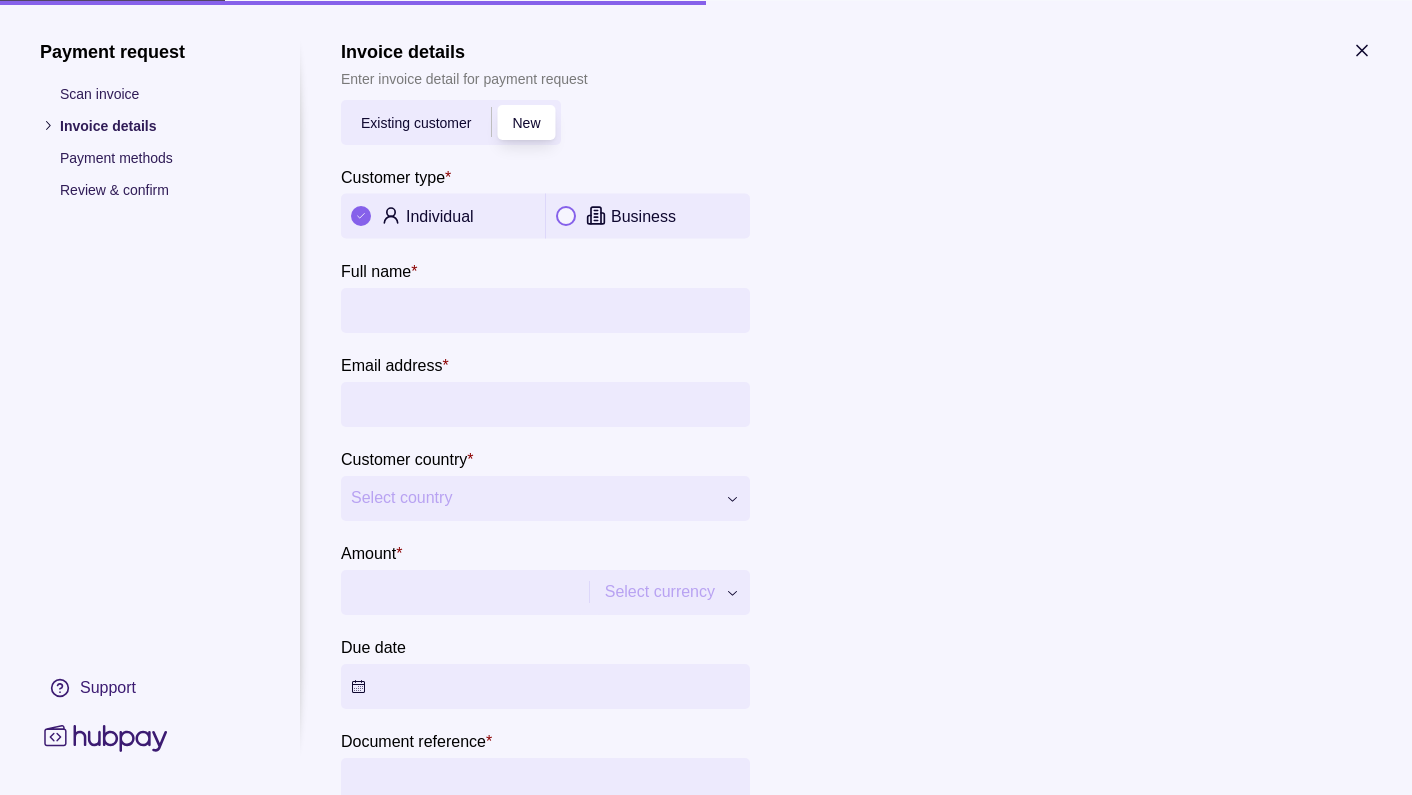 scroll, scrollTop: 0, scrollLeft: 0, axis: both 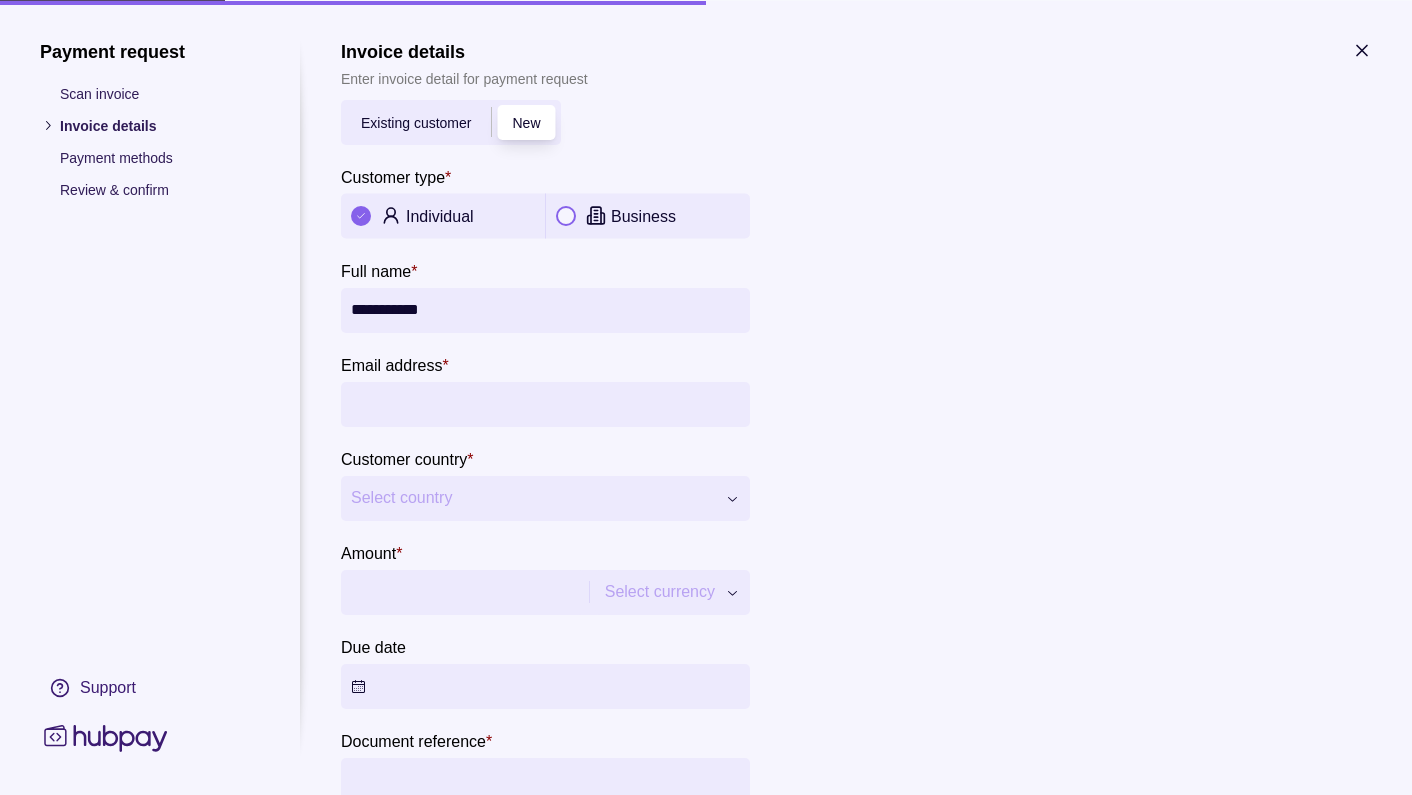 type on "**********" 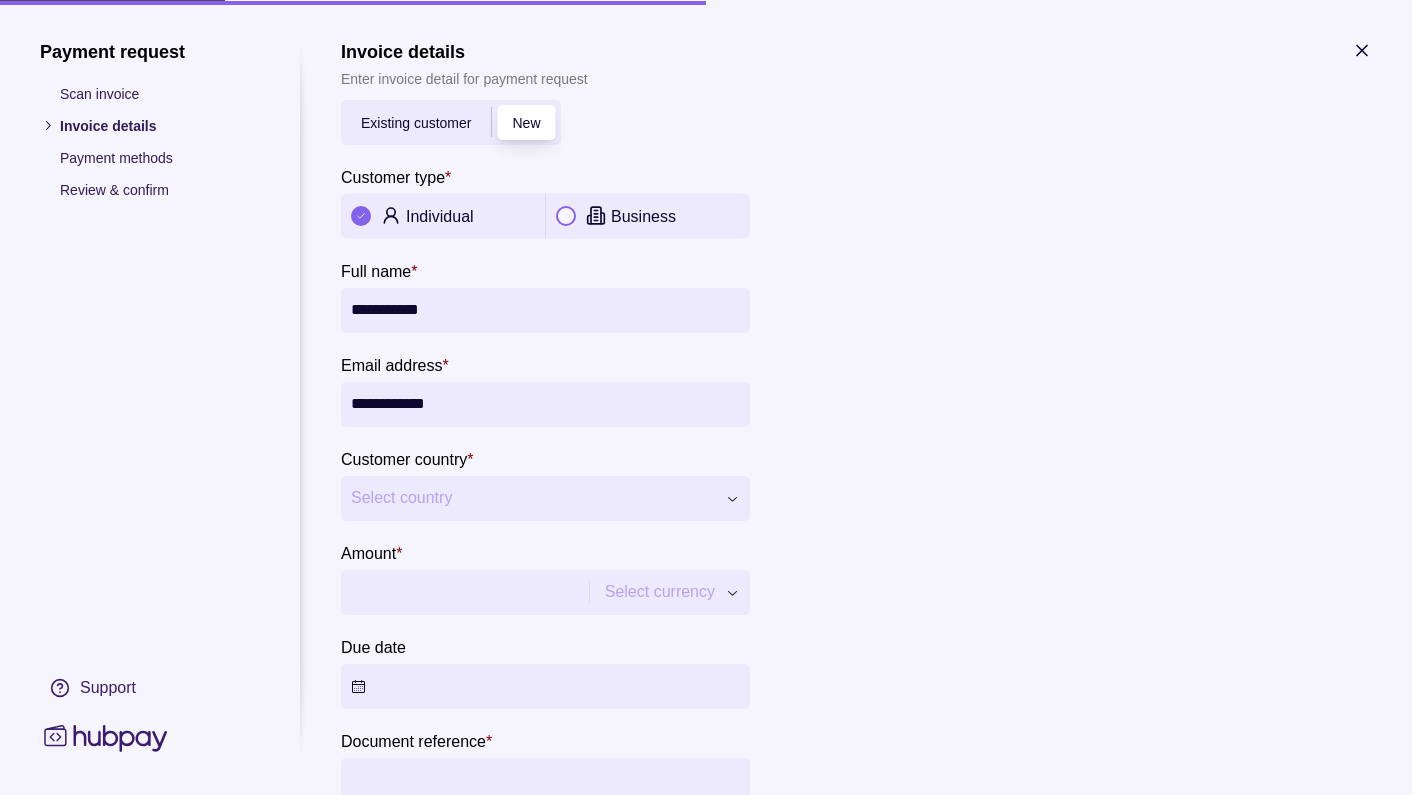 type on "**********" 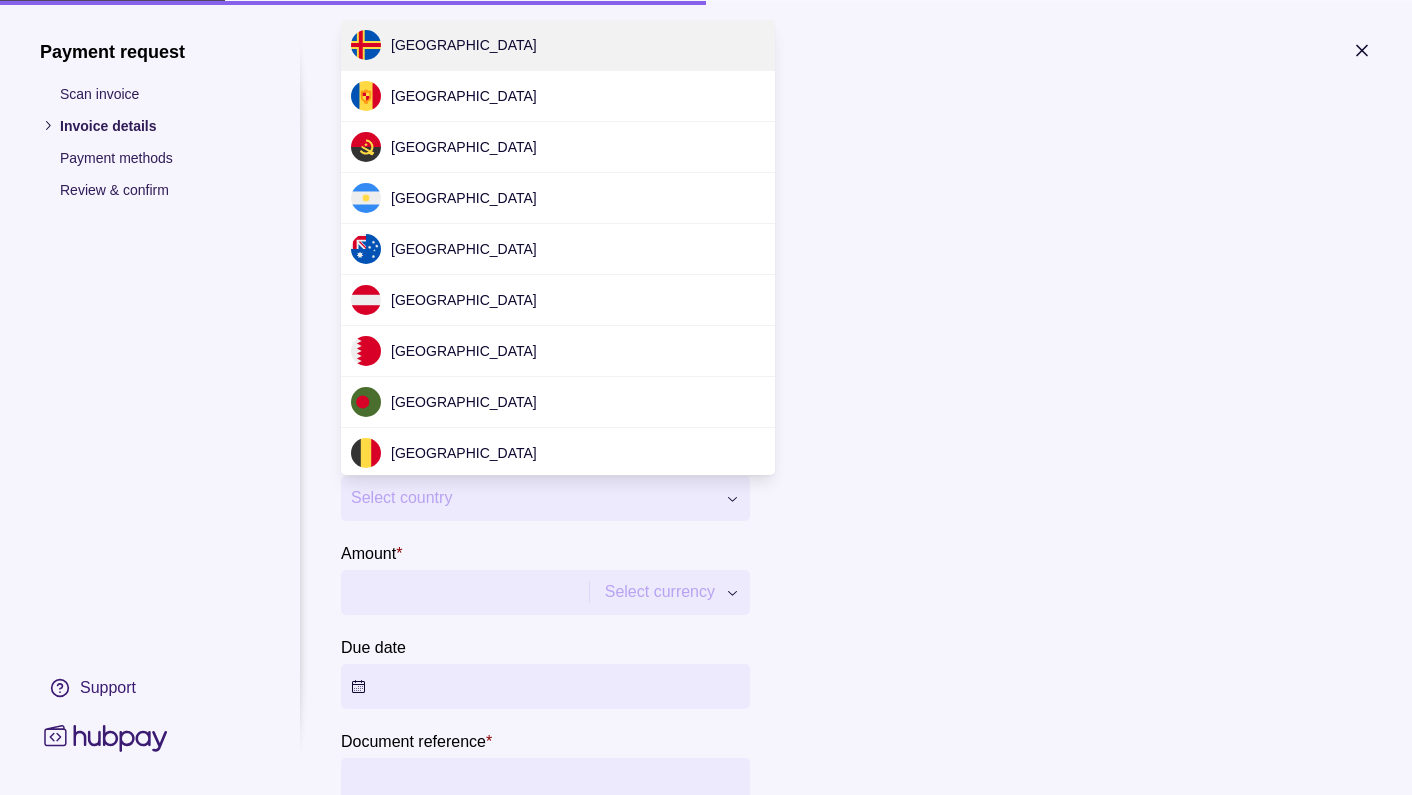 click on "Select country" at bounding box center [533, 498] 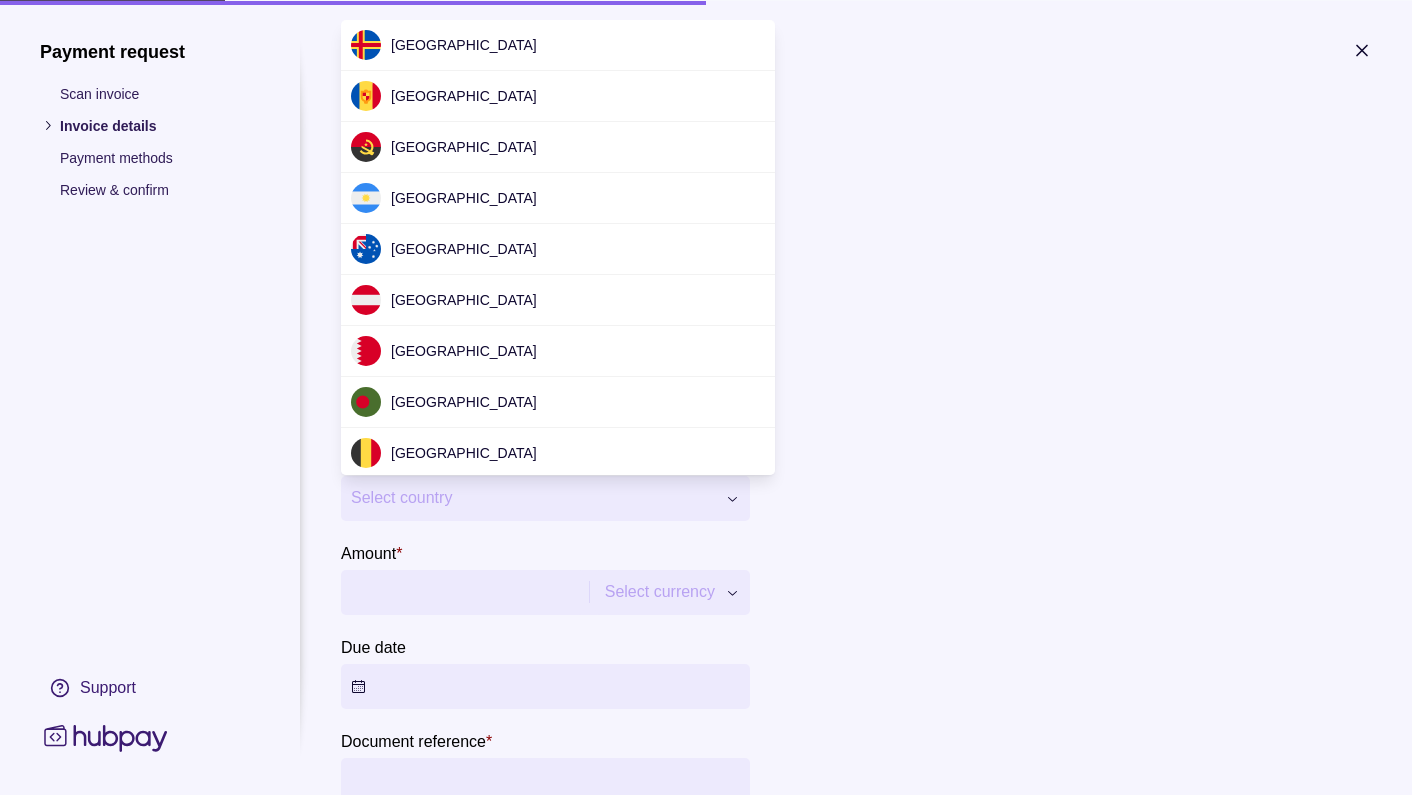 scroll, scrollTop: 1532, scrollLeft: 0, axis: vertical 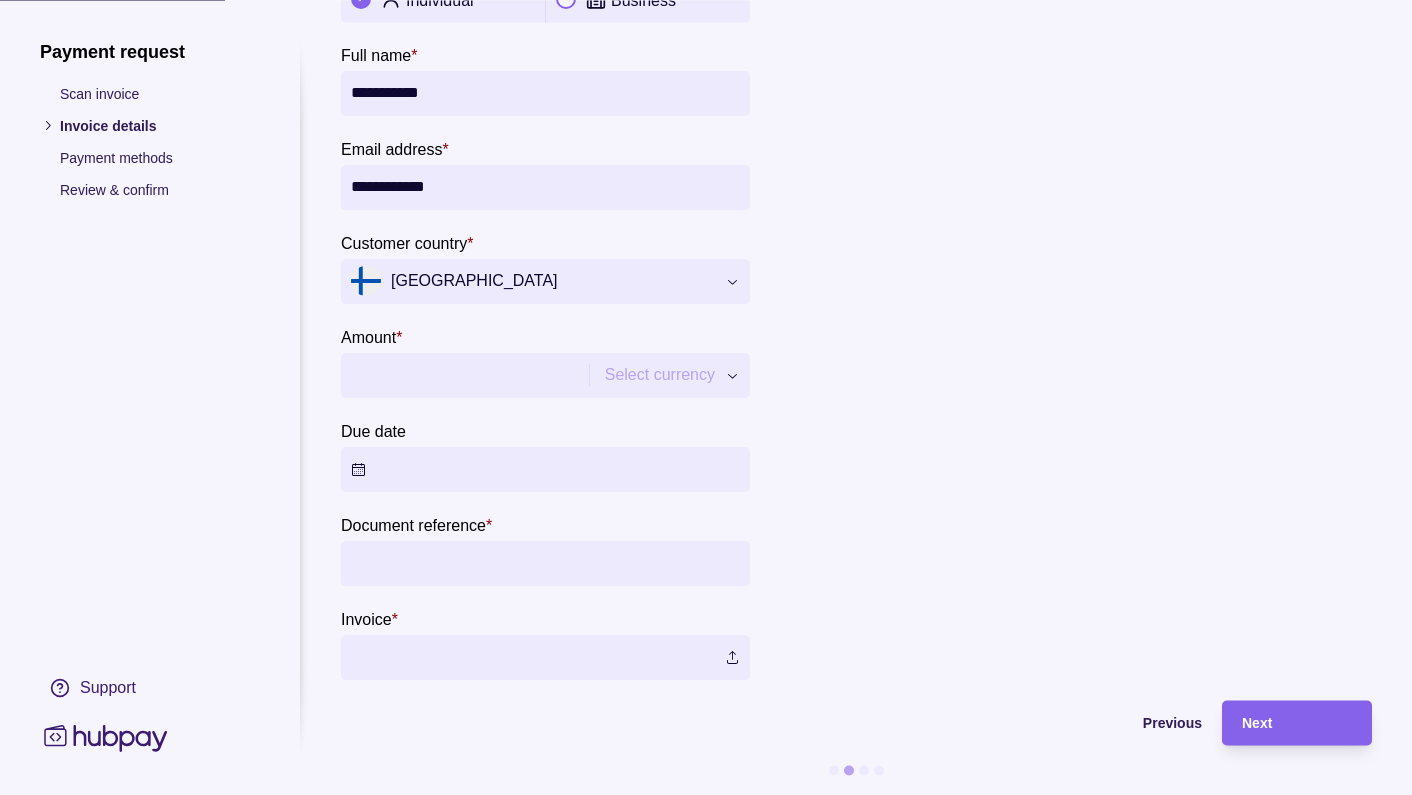 click on "Amount  *" at bounding box center (462, 375) 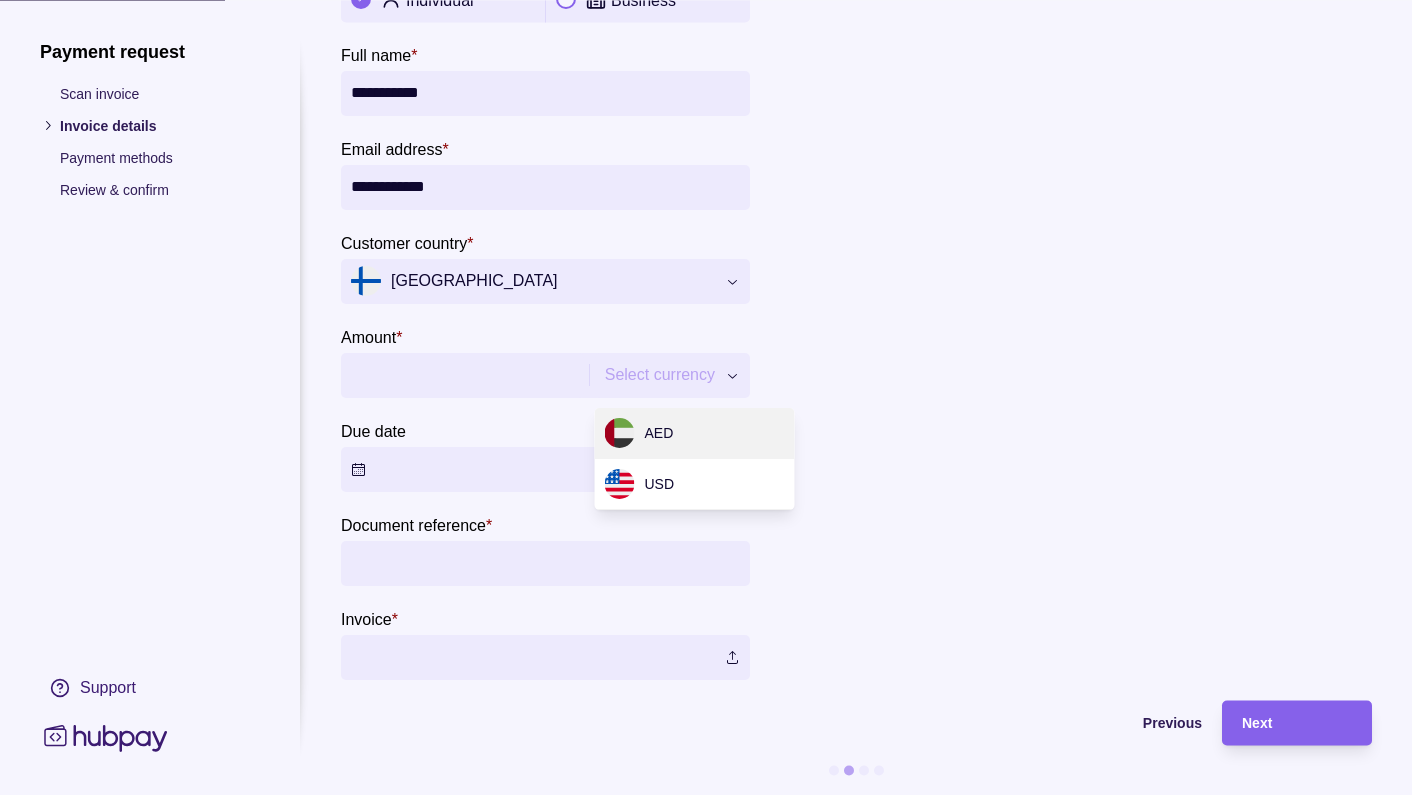 click on "Select currency" at bounding box center (660, 376) 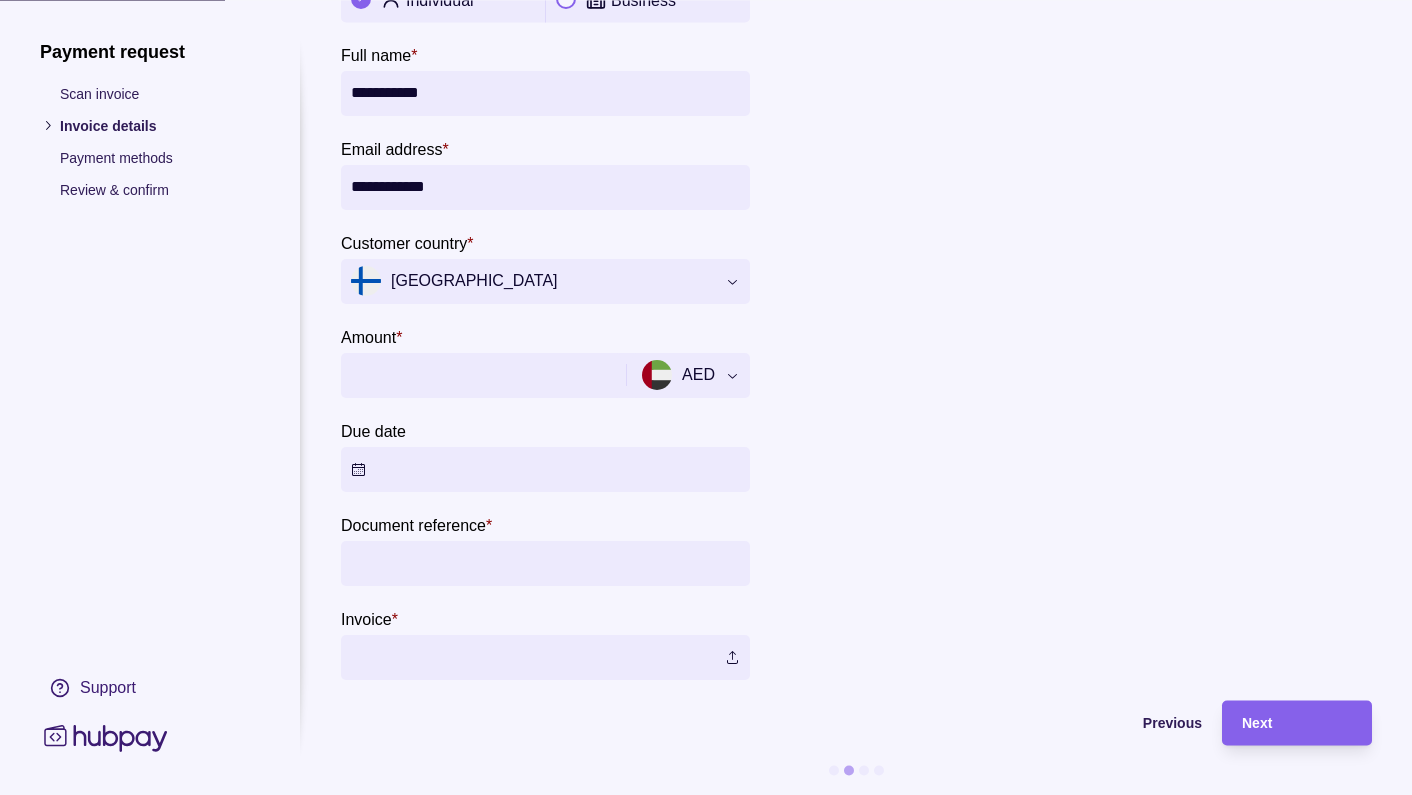 click on "Amount  *" at bounding box center [481, 375] 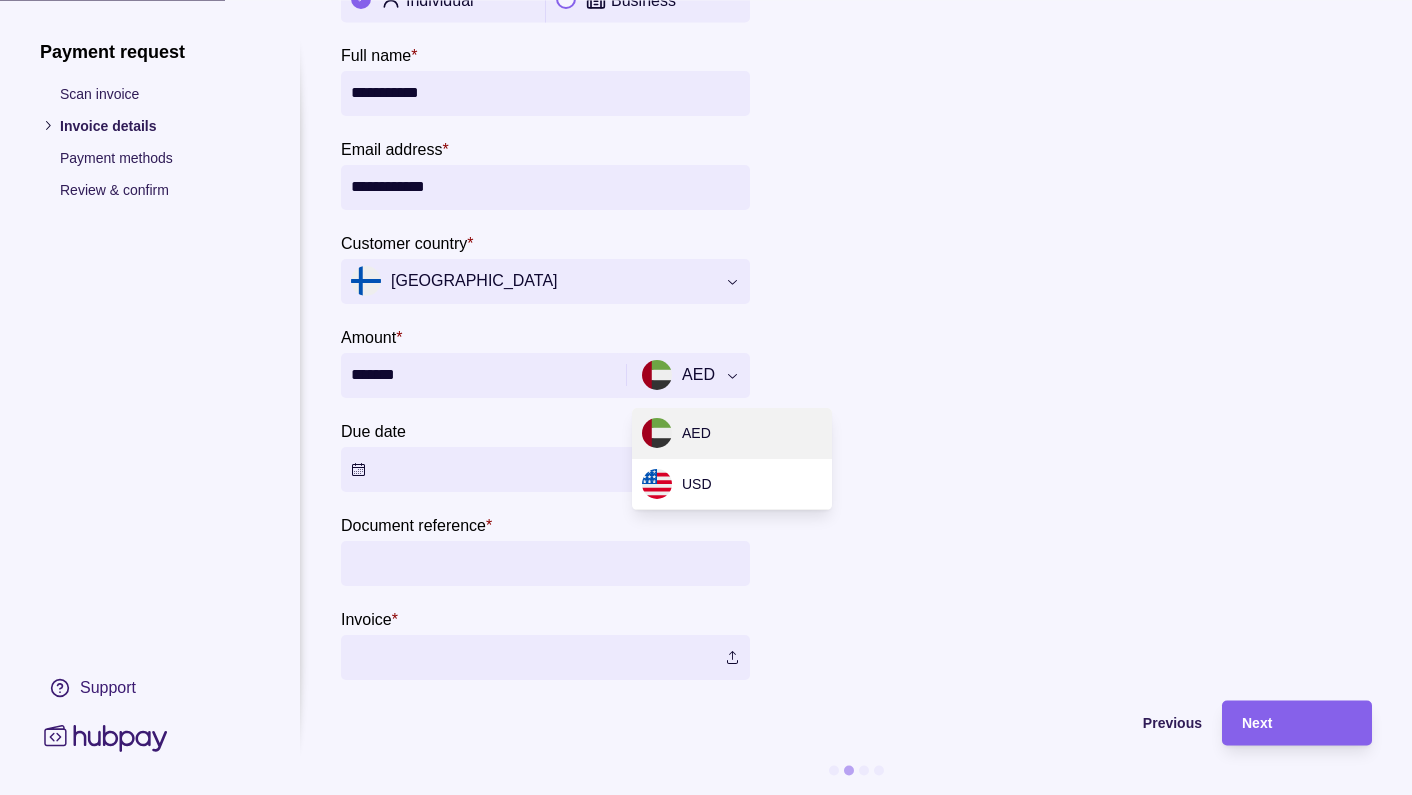 click on "AED" at bounding box center (678, 376) 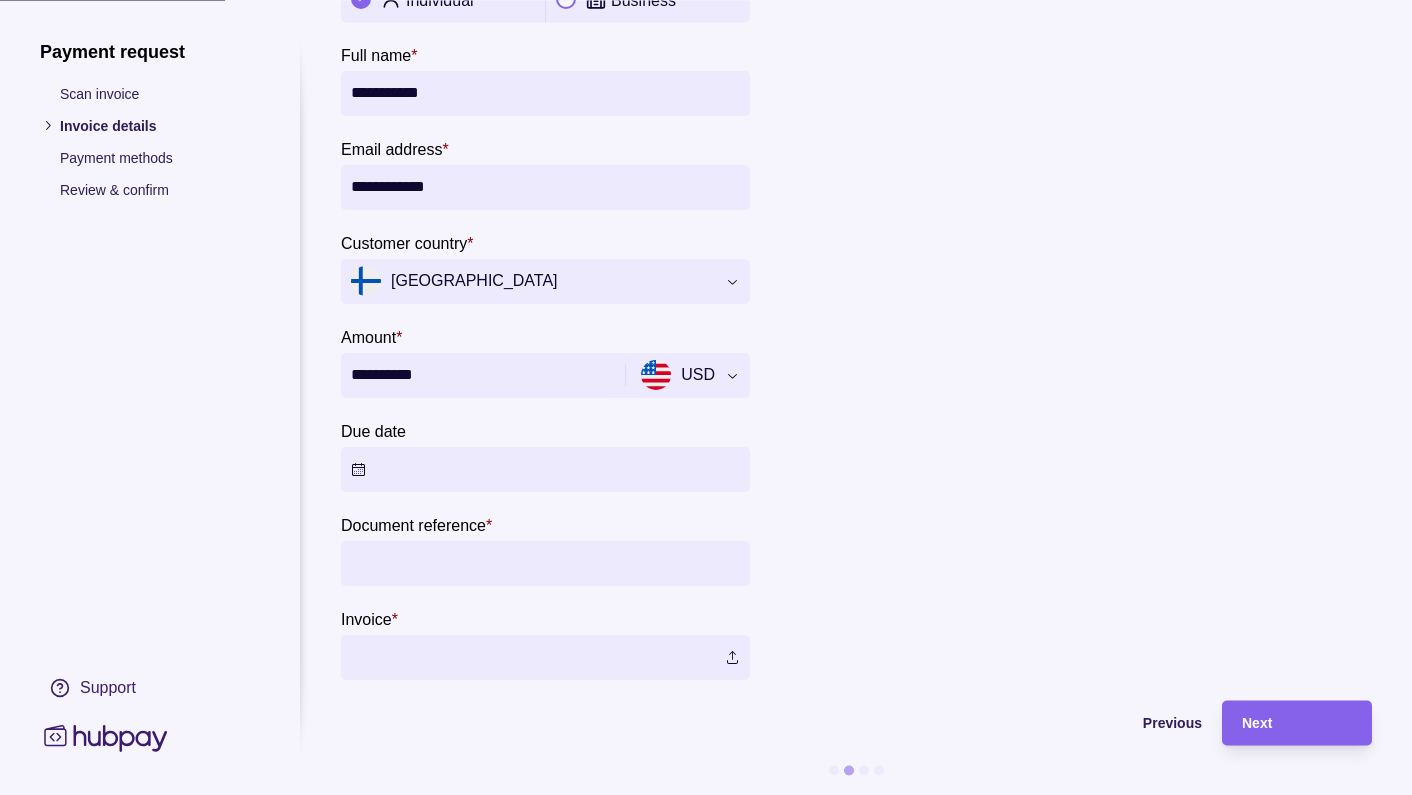 click on "**********" at bounding box center (480, 375) 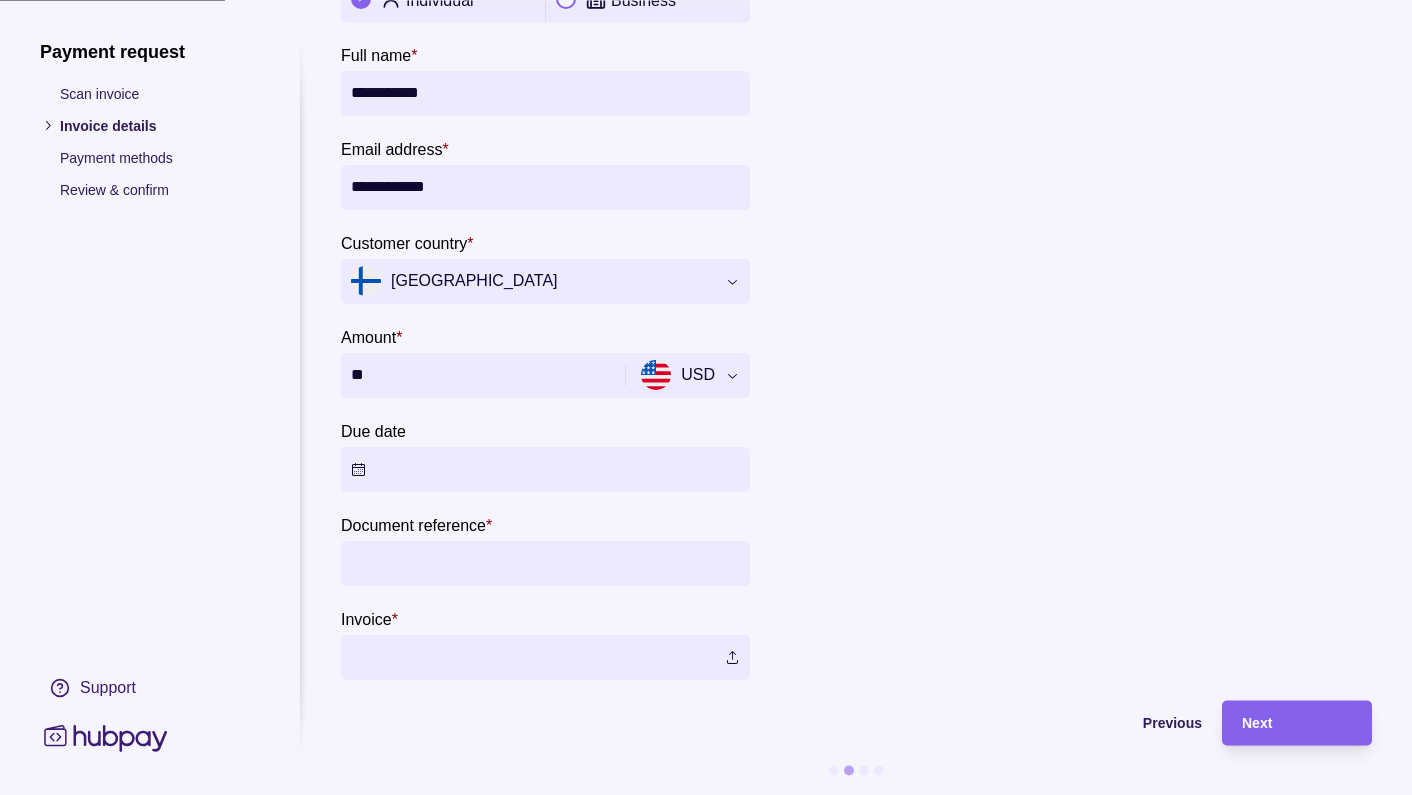 type on "*" 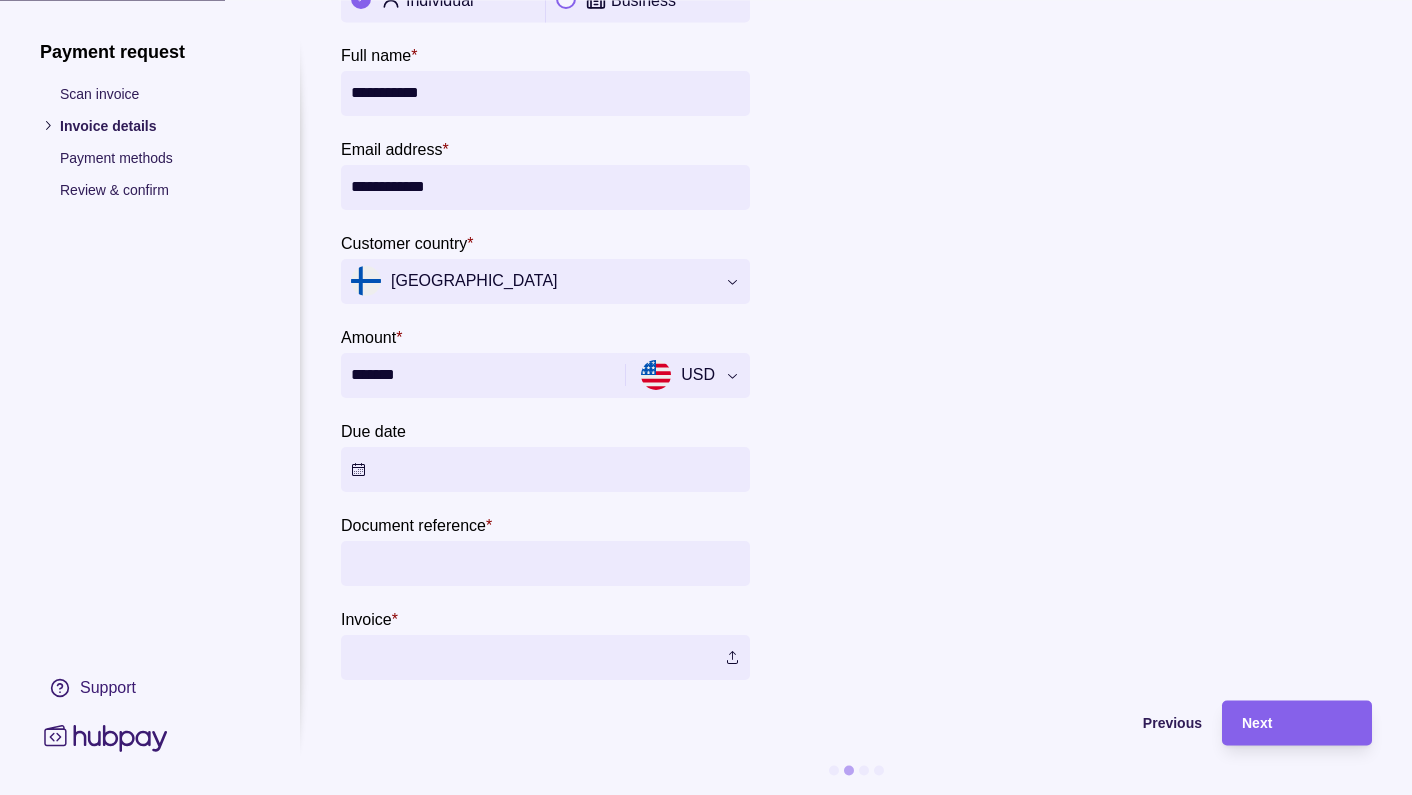 click on "USD" at bounding box center (678, 376) 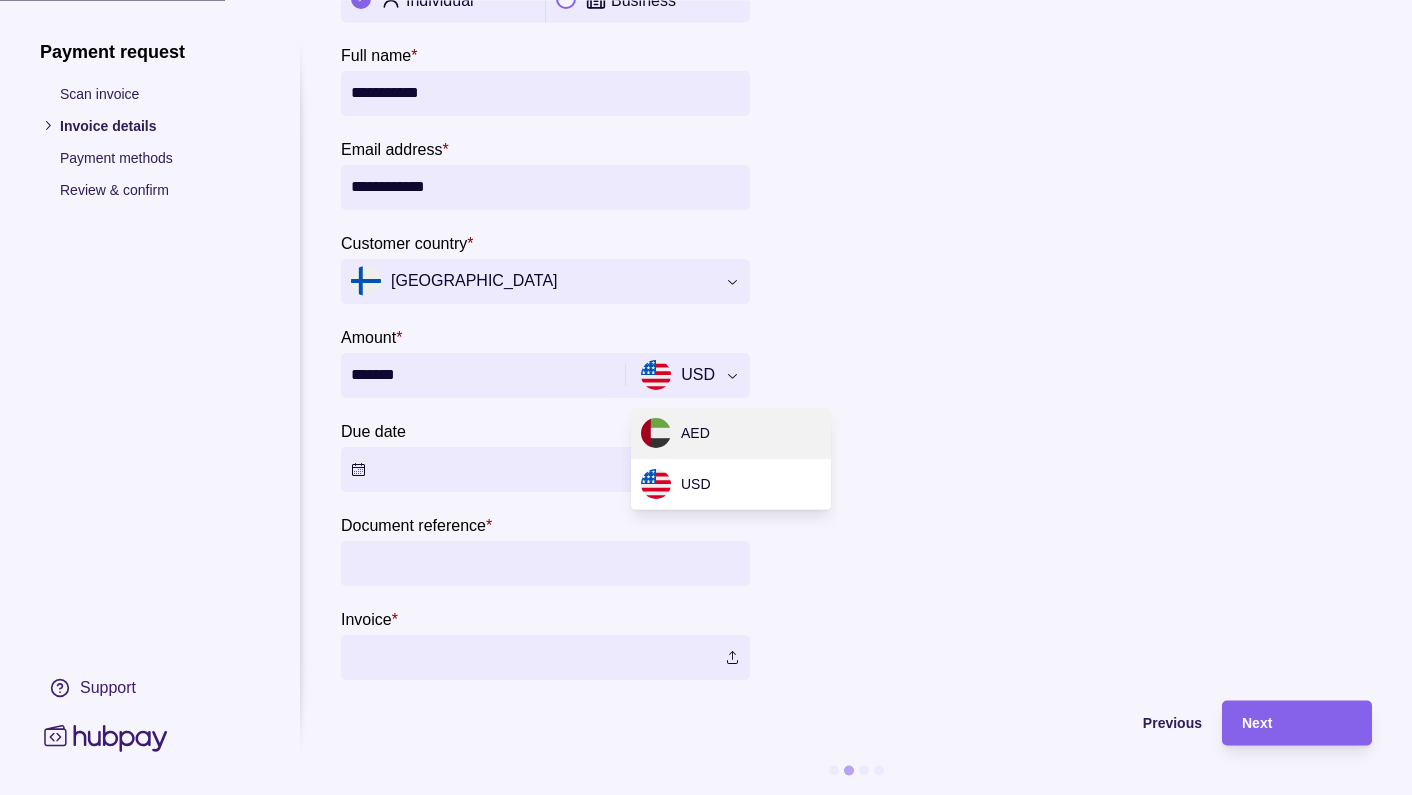 type on "**********" 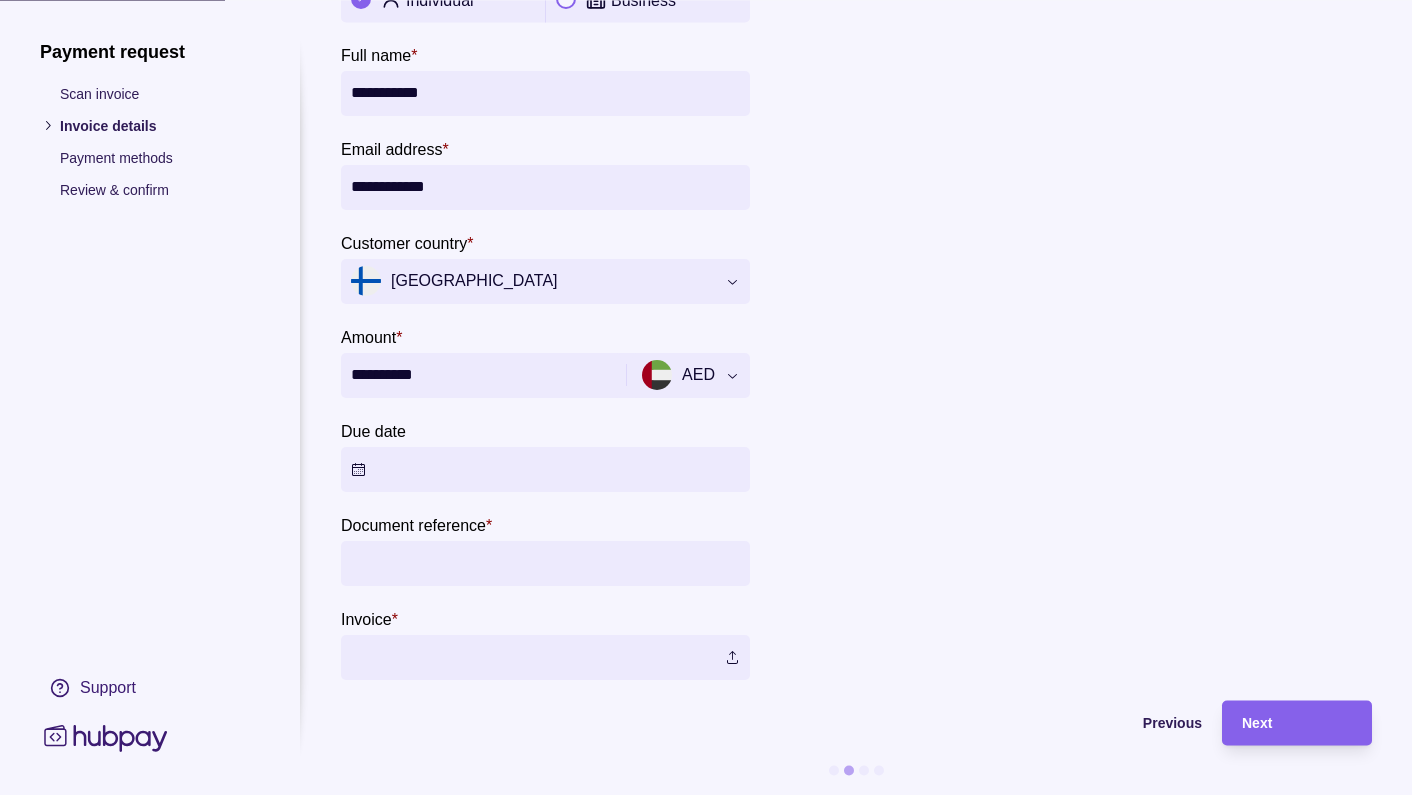 click on "Due date" at bounding box center [545, 469] 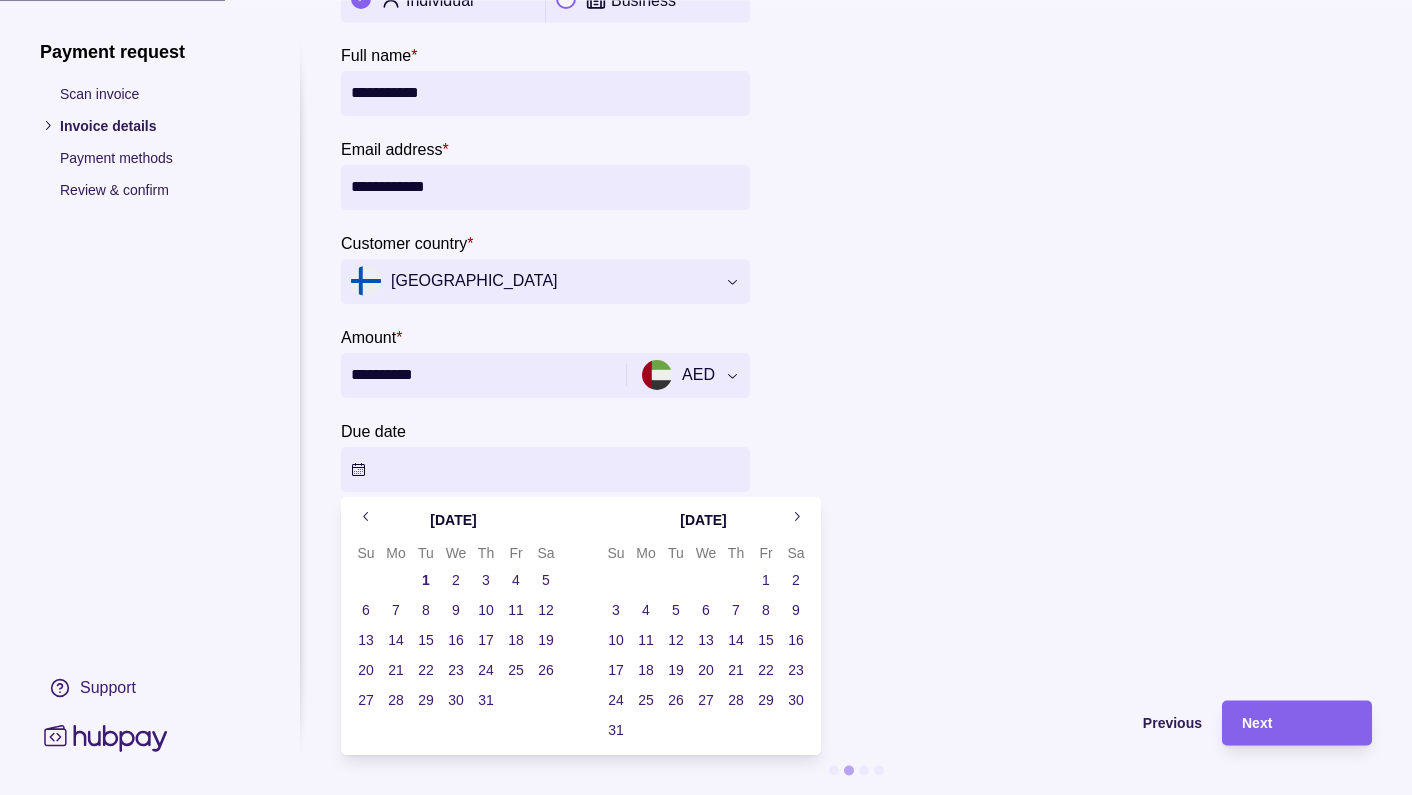 click on "2" at bounding box center (456, 580) 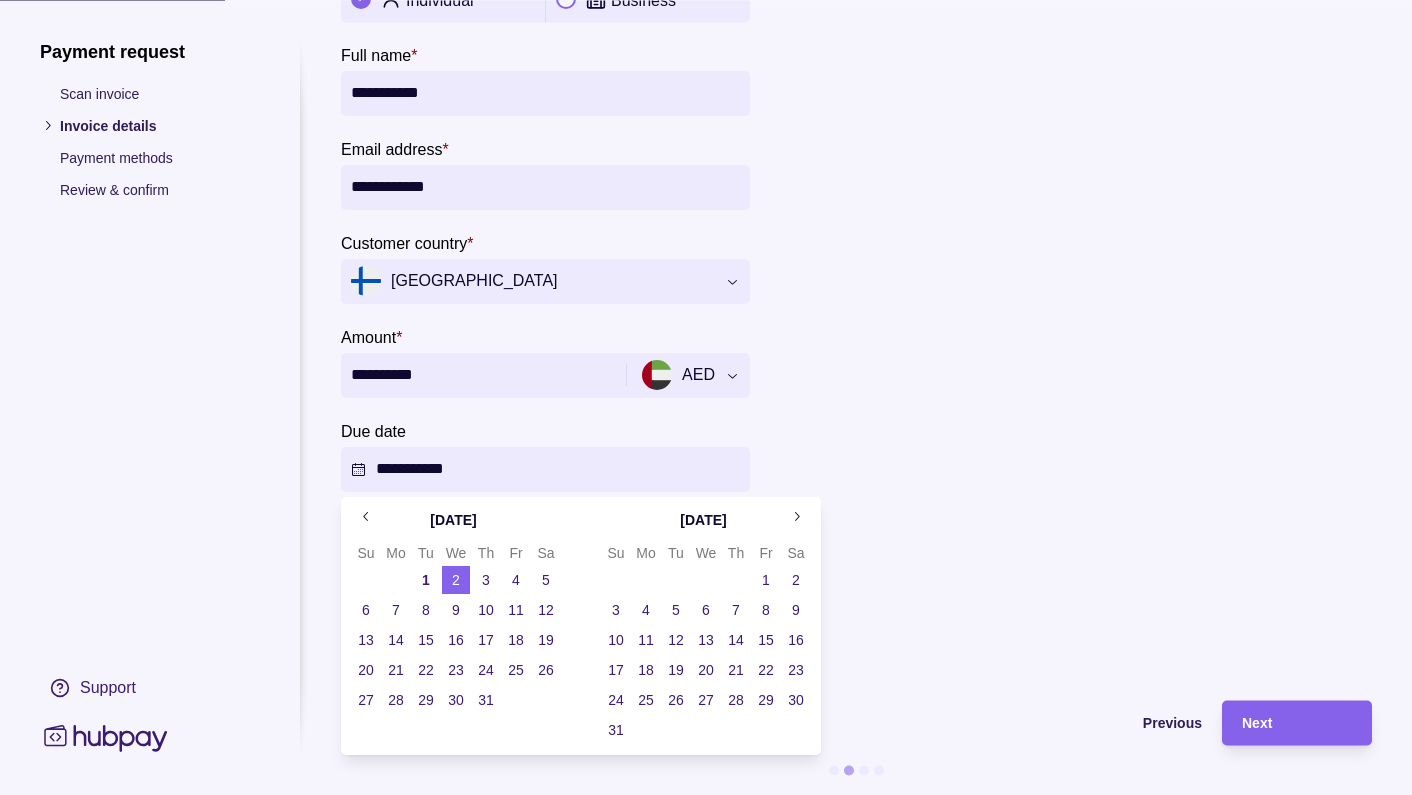 click on "**********" at bounding box center (706, 397) 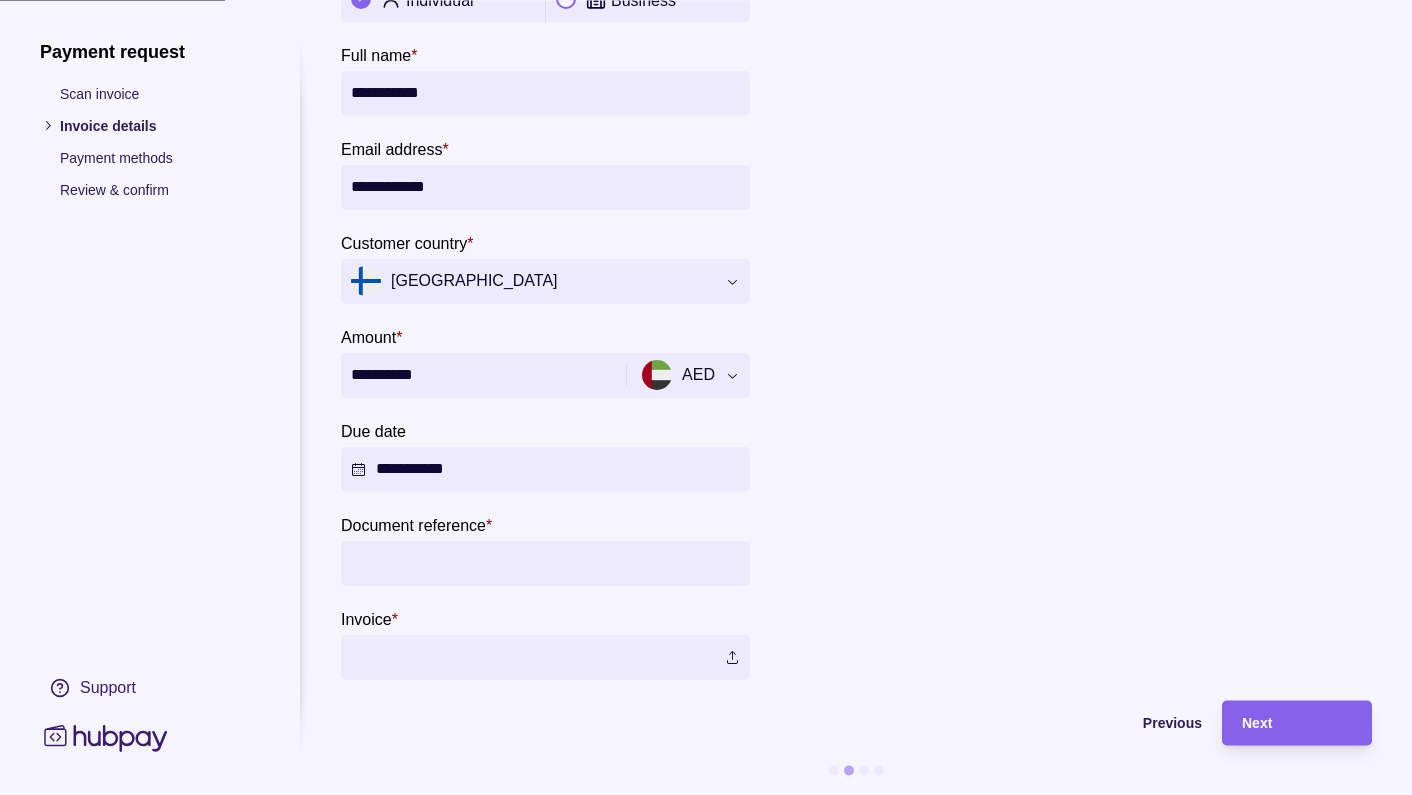 click on "Document reference  *" at bounding box center (545, 563) 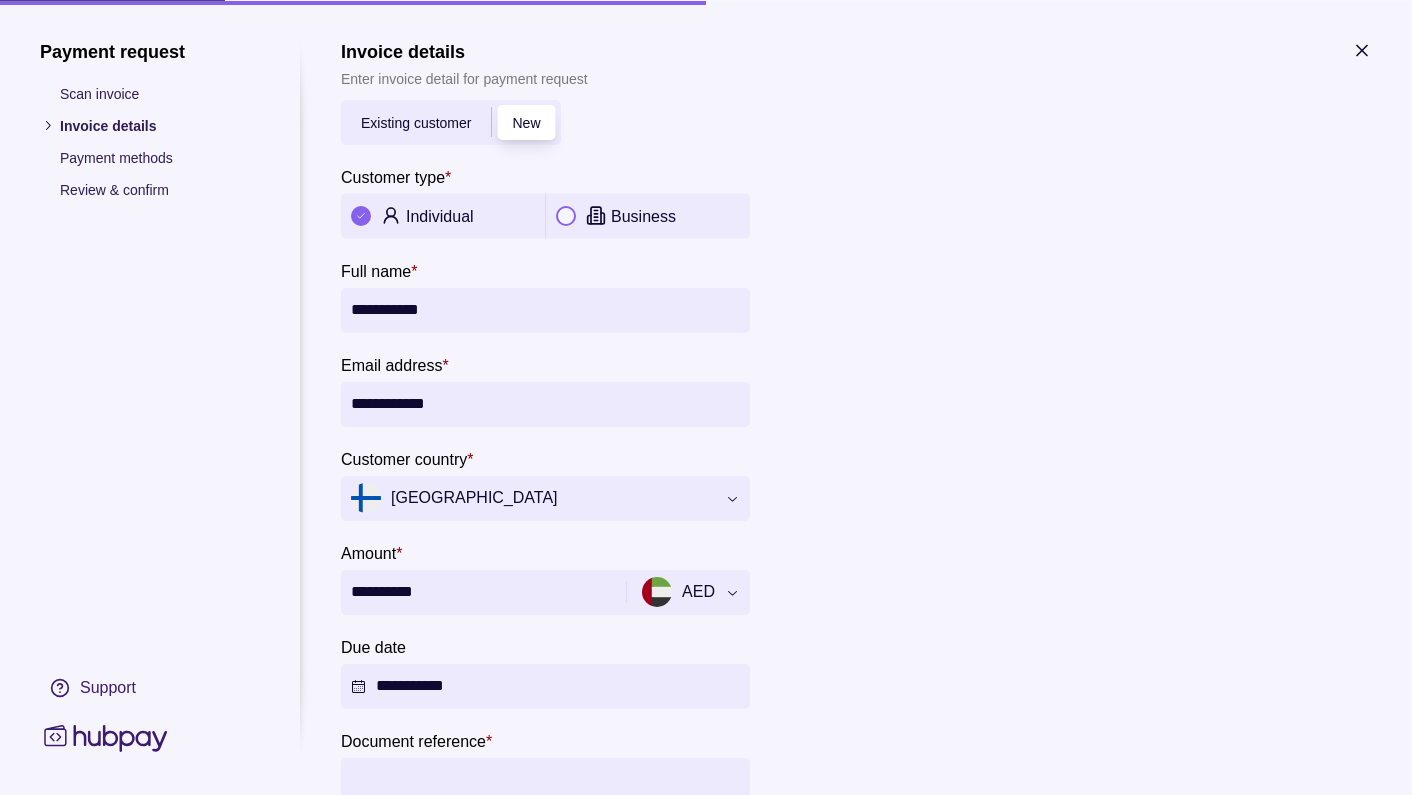 scroll, scrollTop: 0, scrollLeft: 0, axis: both 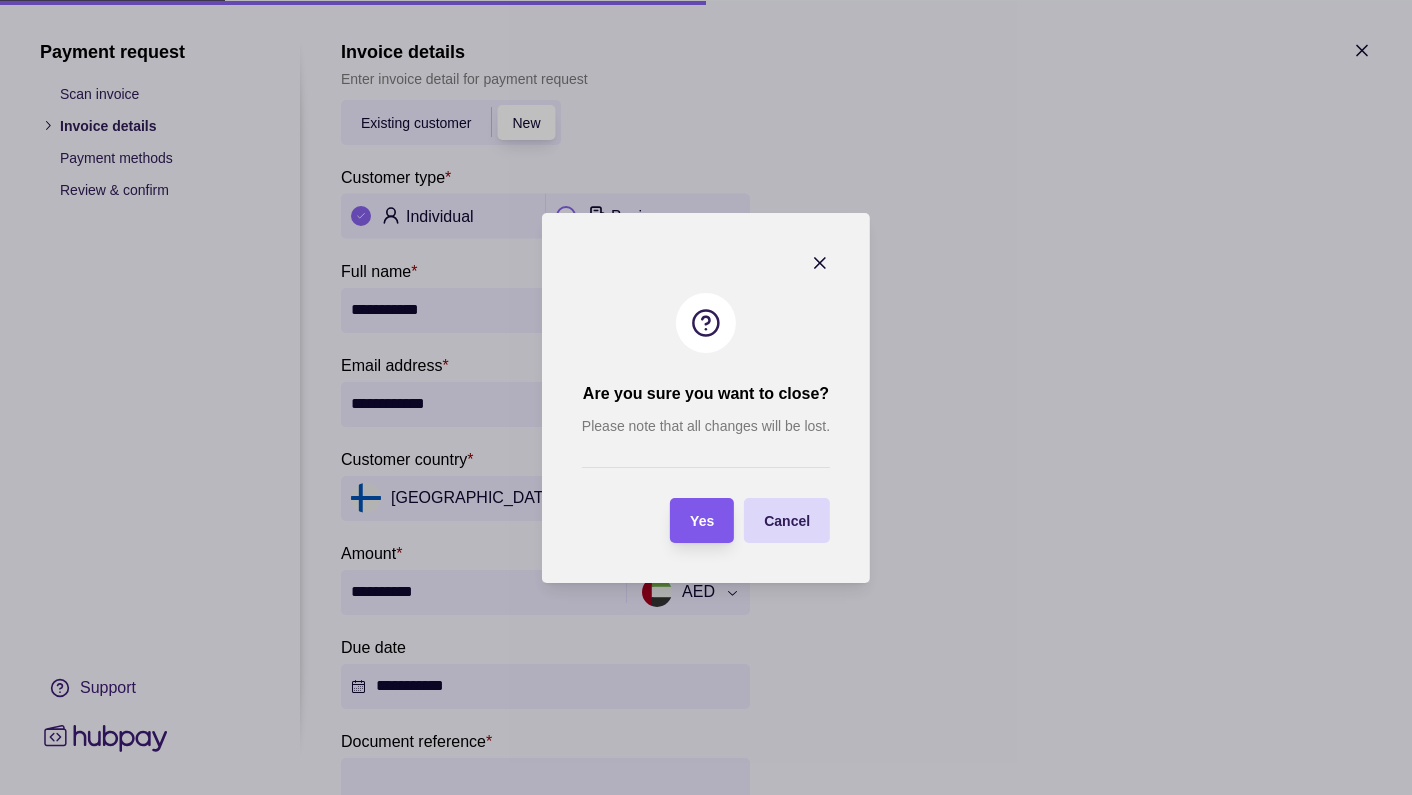 click on "Yes" at bounding box center (702, 520) 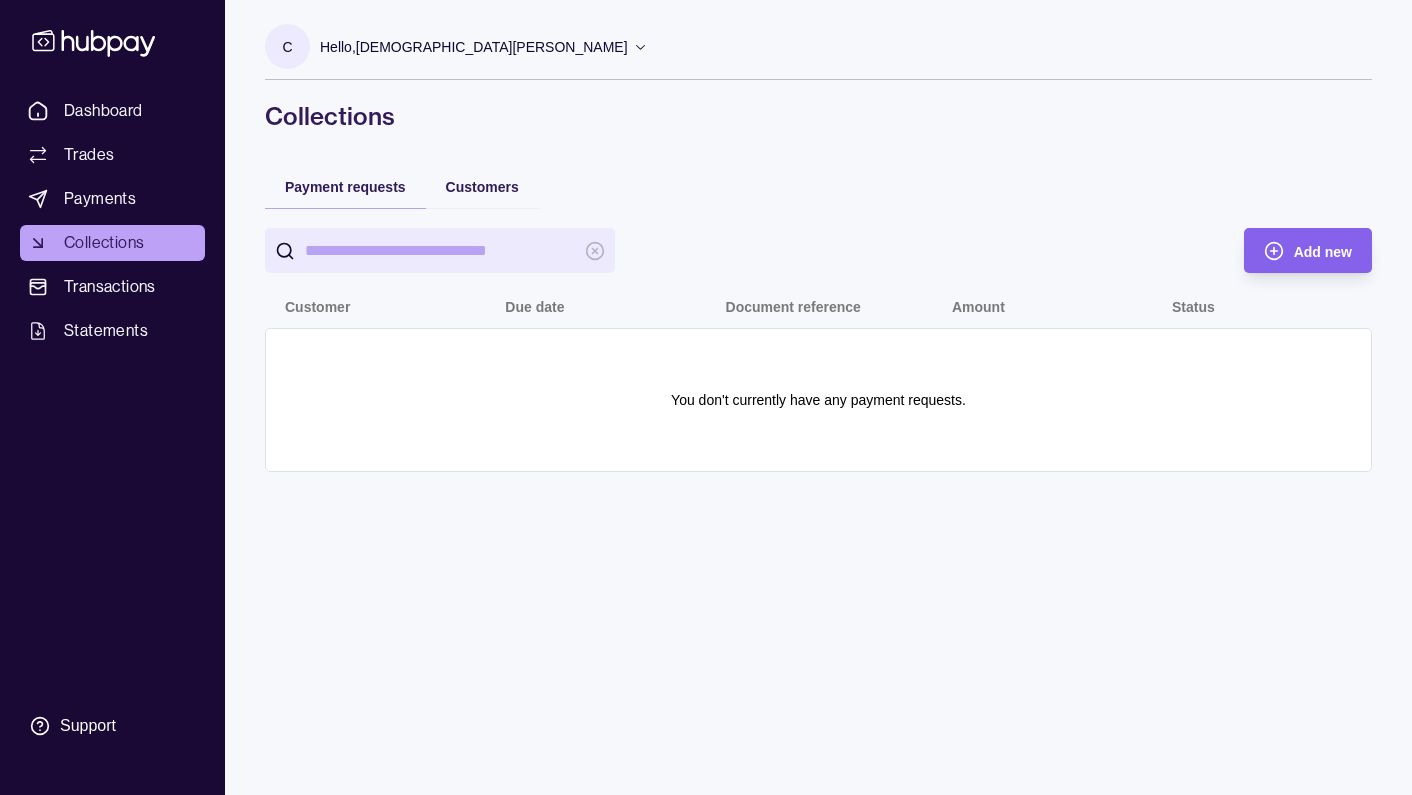 click on "Collections" at bounding box center [112, 243] 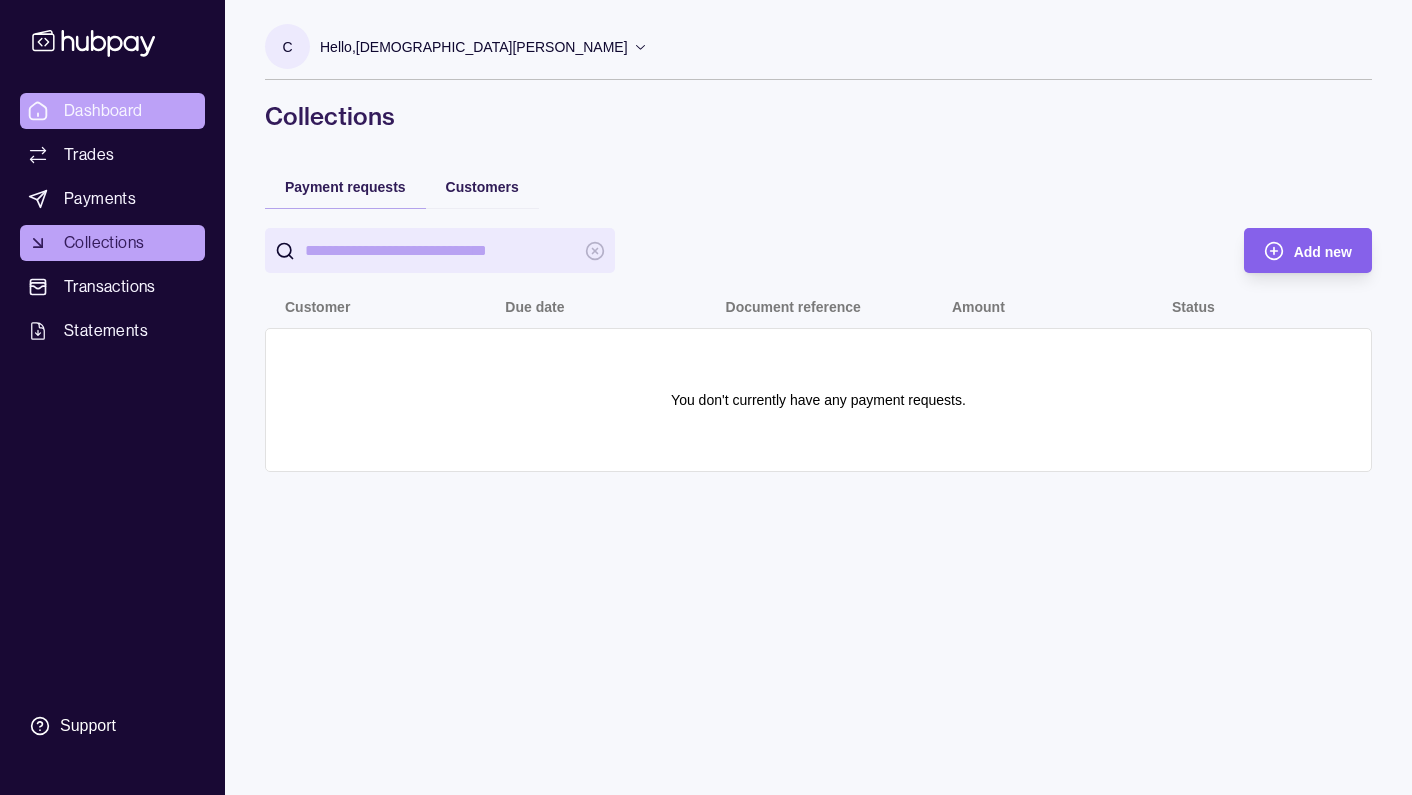 click on "Dashboard" at bounding box center (103, 111) 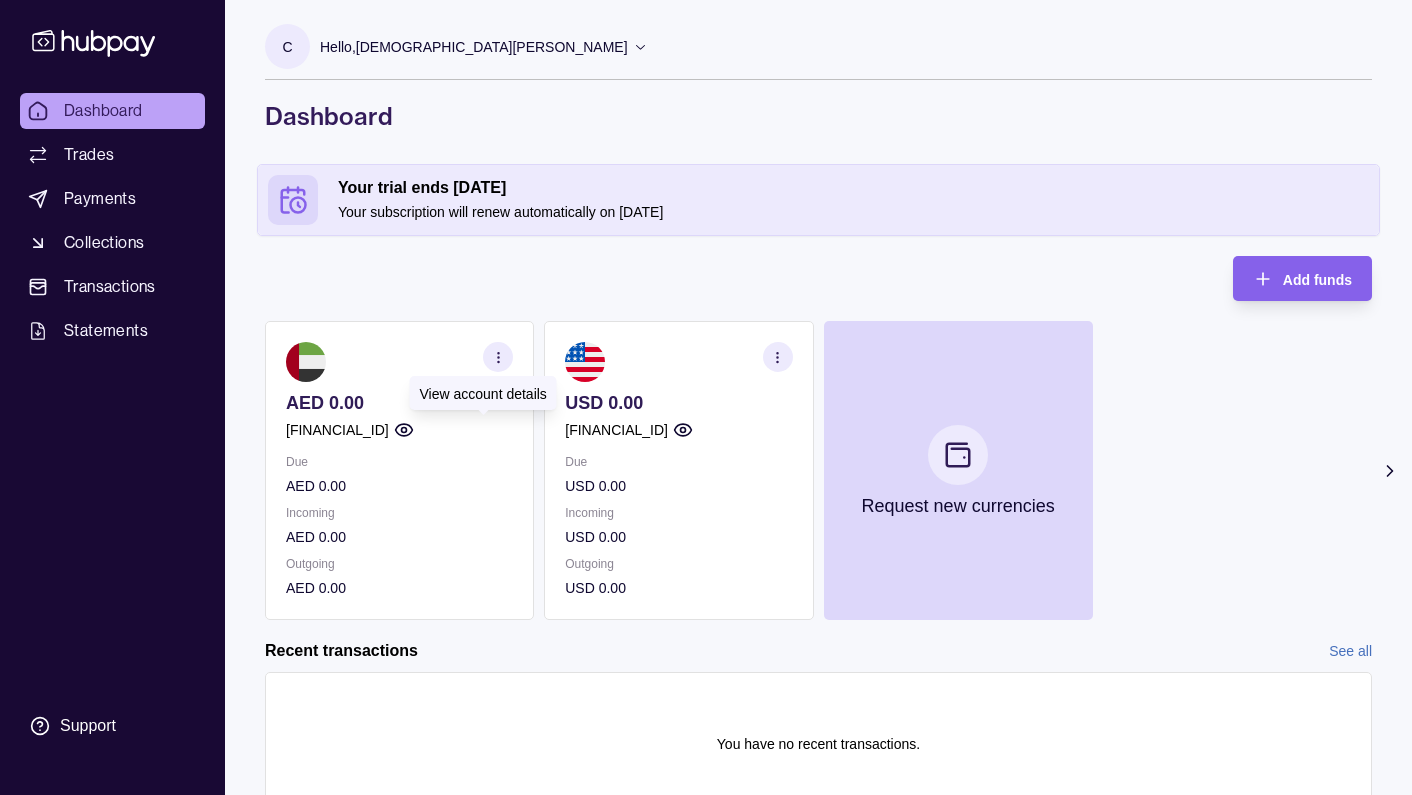 click 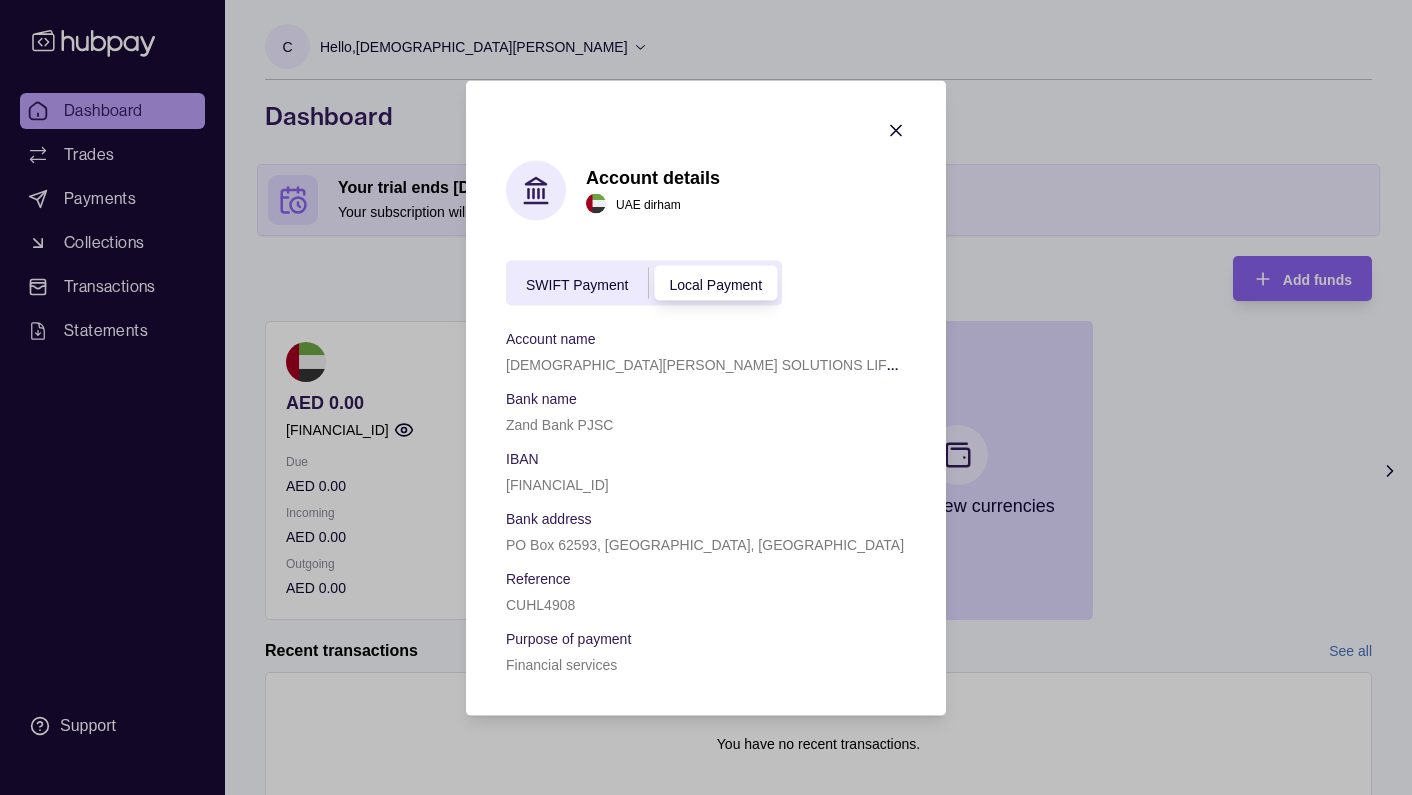 click on "SWIFT Payment" at bounding box center (577, 284) 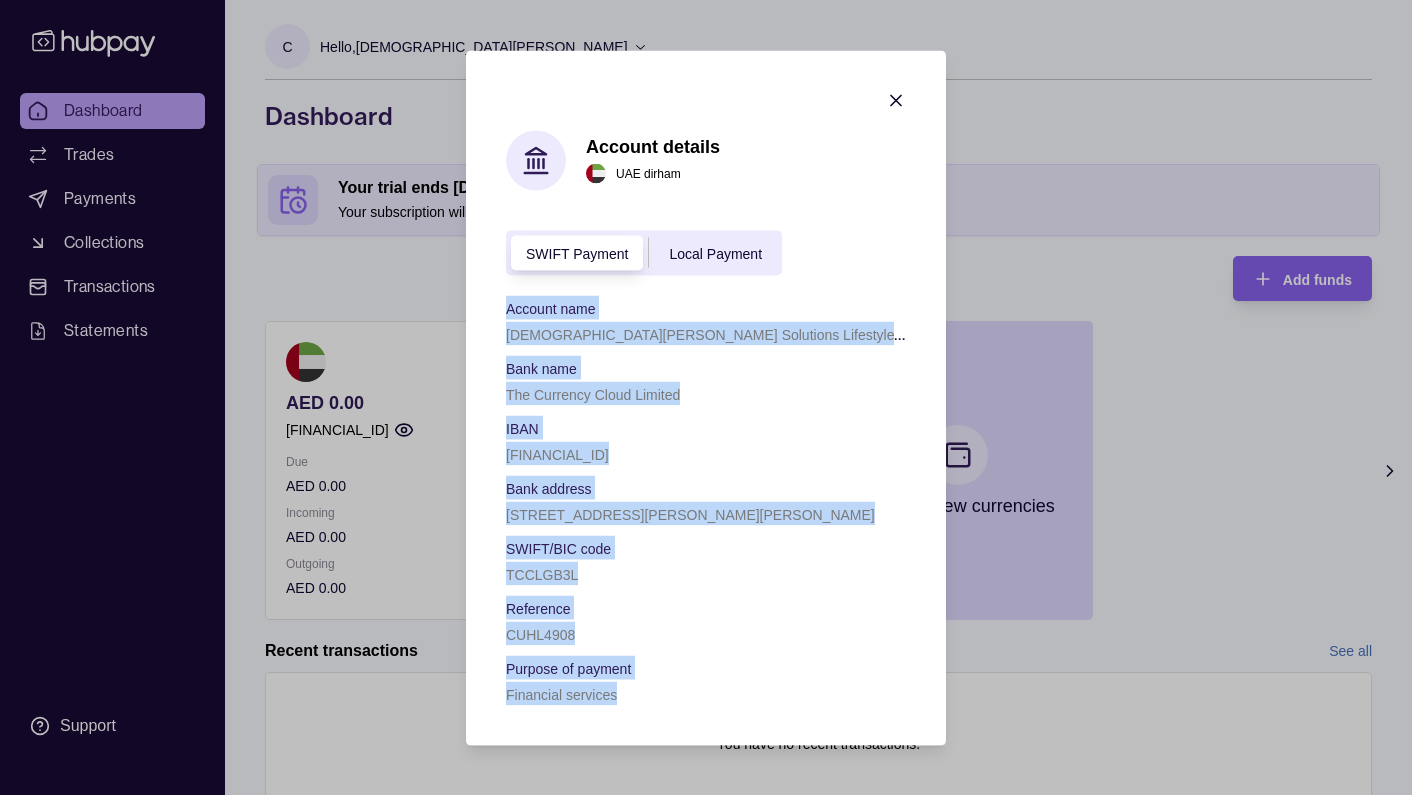 drag, startPoint x: 652, startPoint y: 697, endPoint x: 486, endPoint y: 315, distance: 416.5093 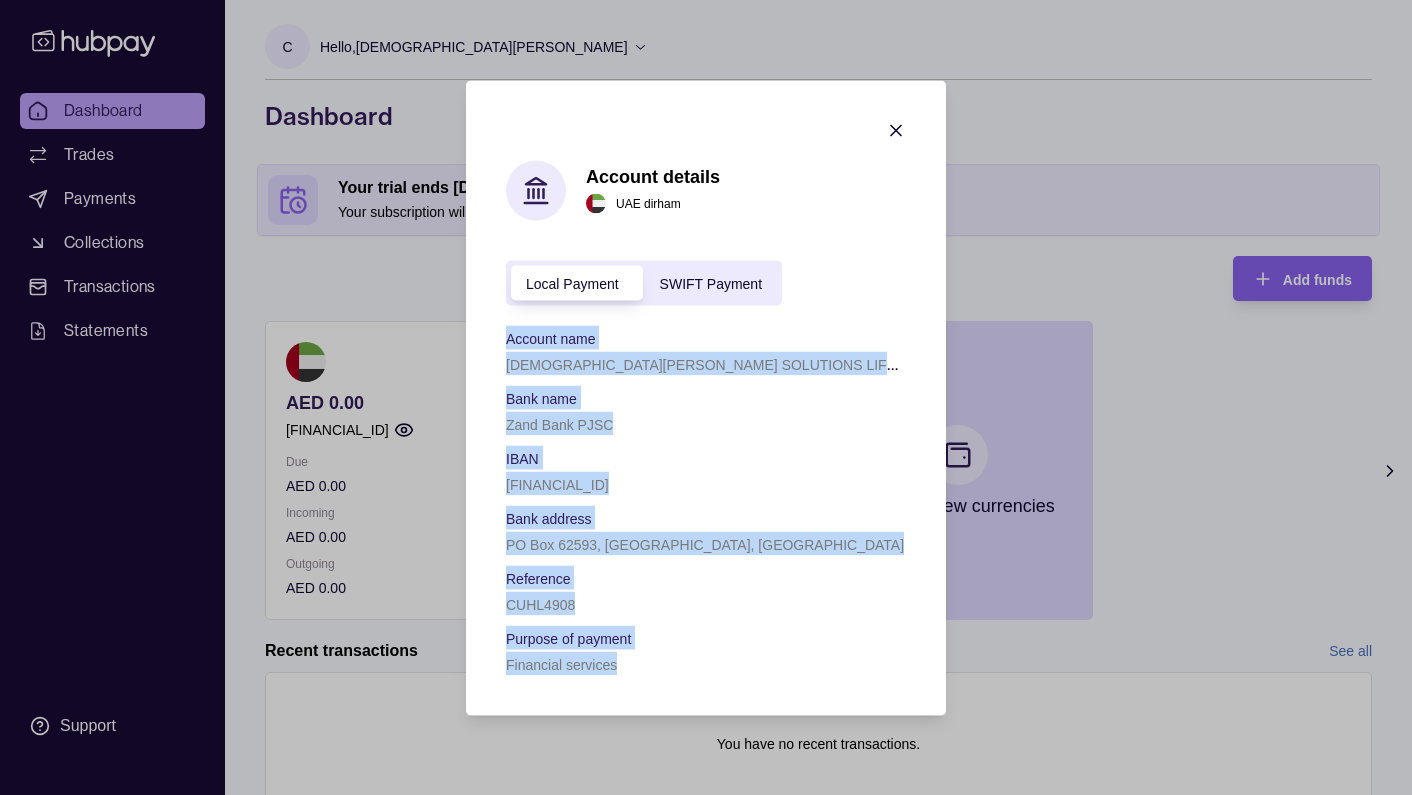 click 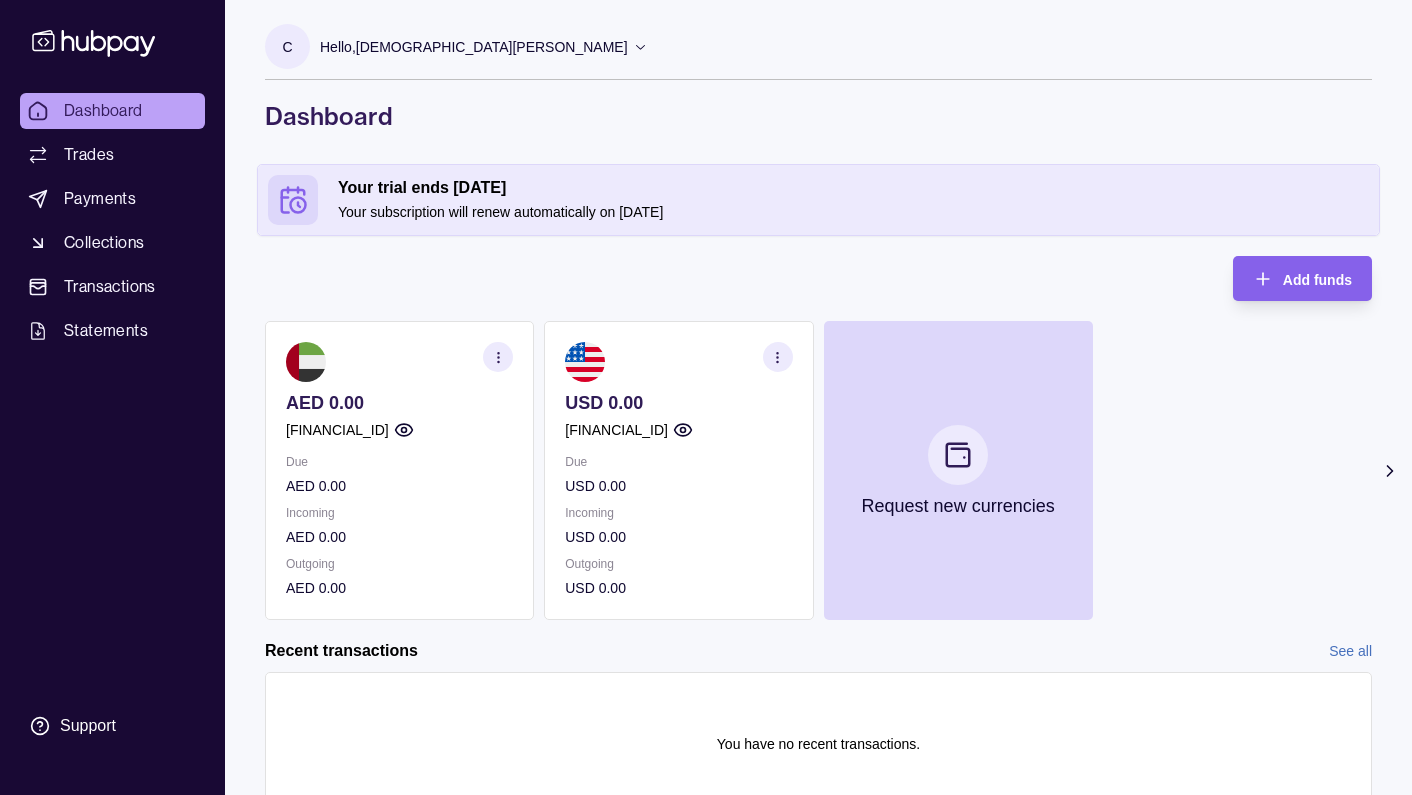 click at bounding box center (399, 362) 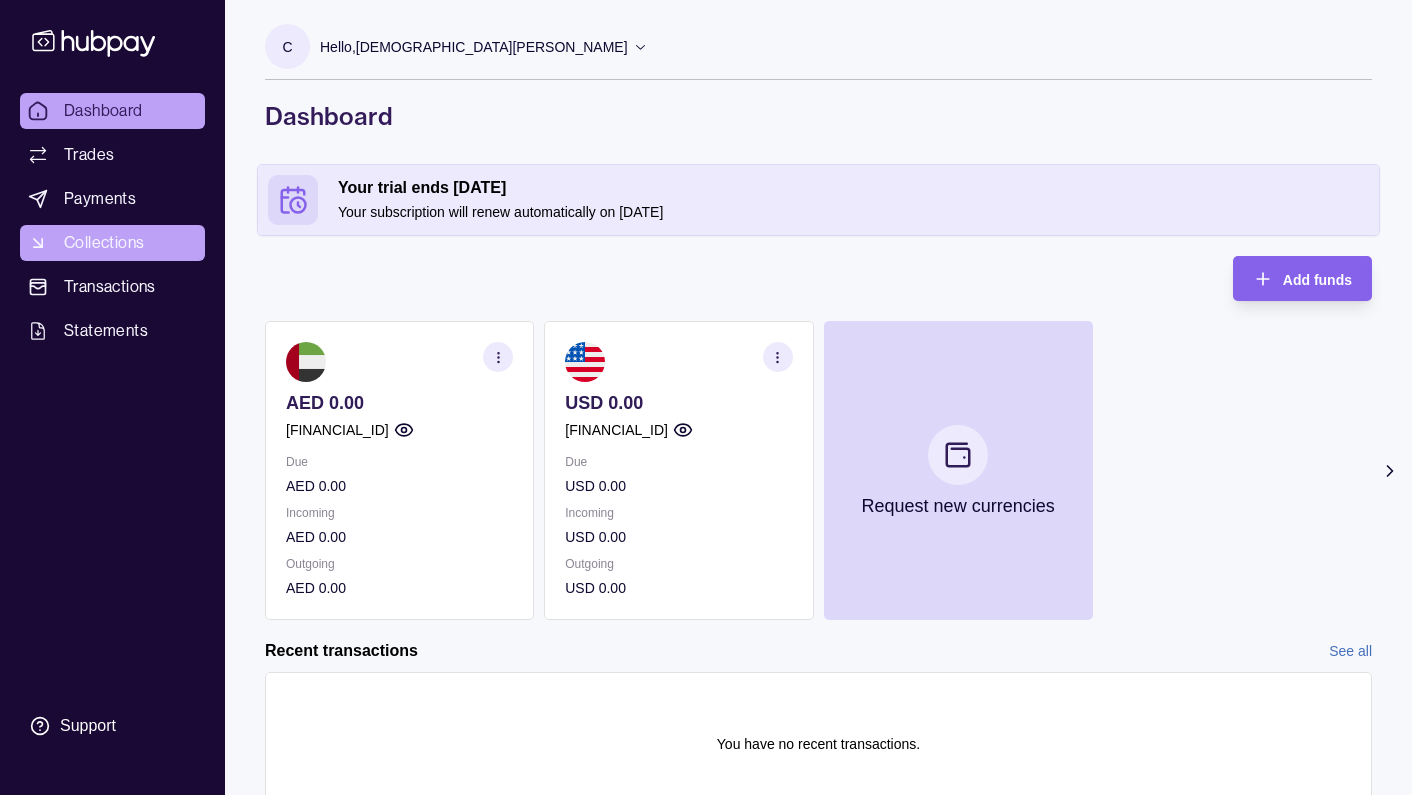 click on "Collections" at bounding box center (104, 243) 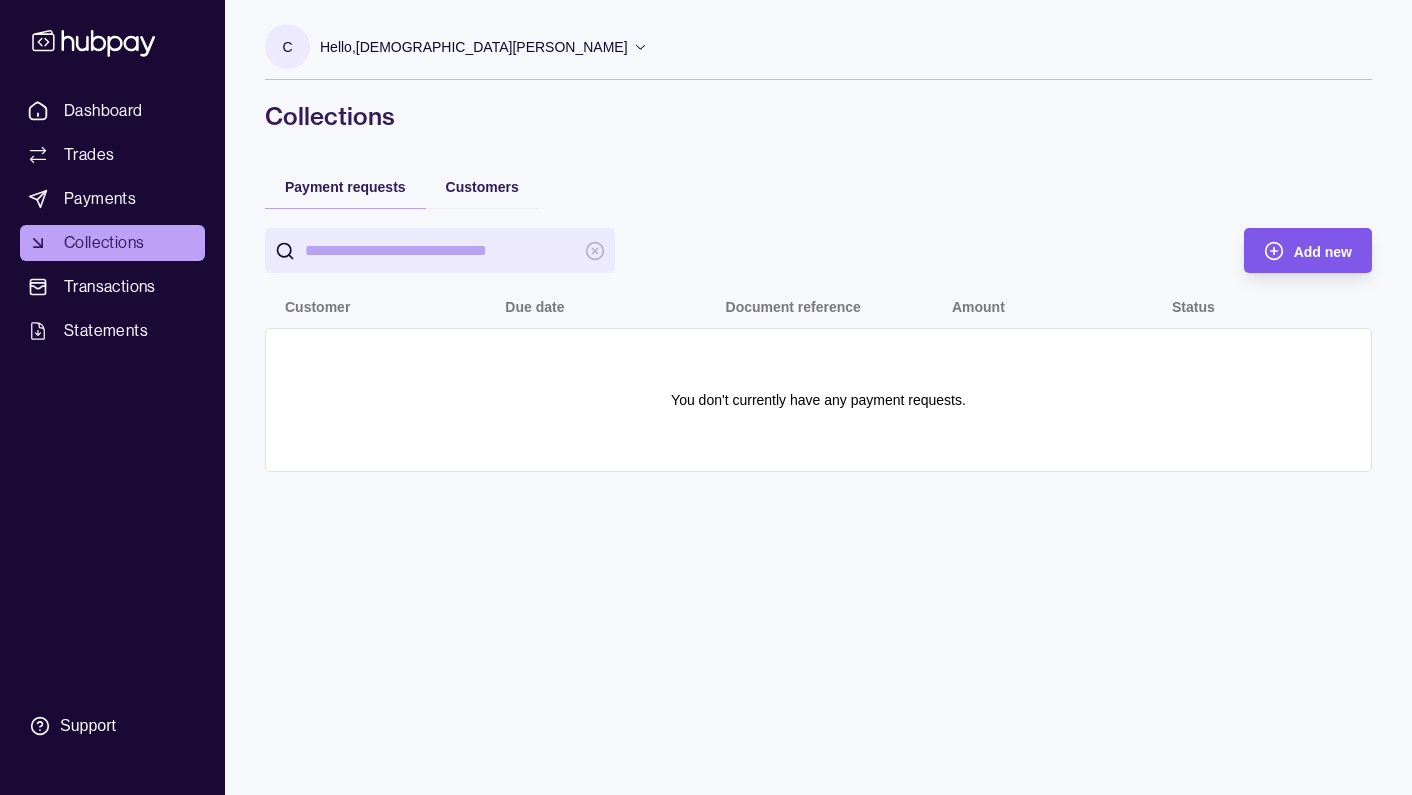 click on "Add new" at bounding box center (1293, 250) 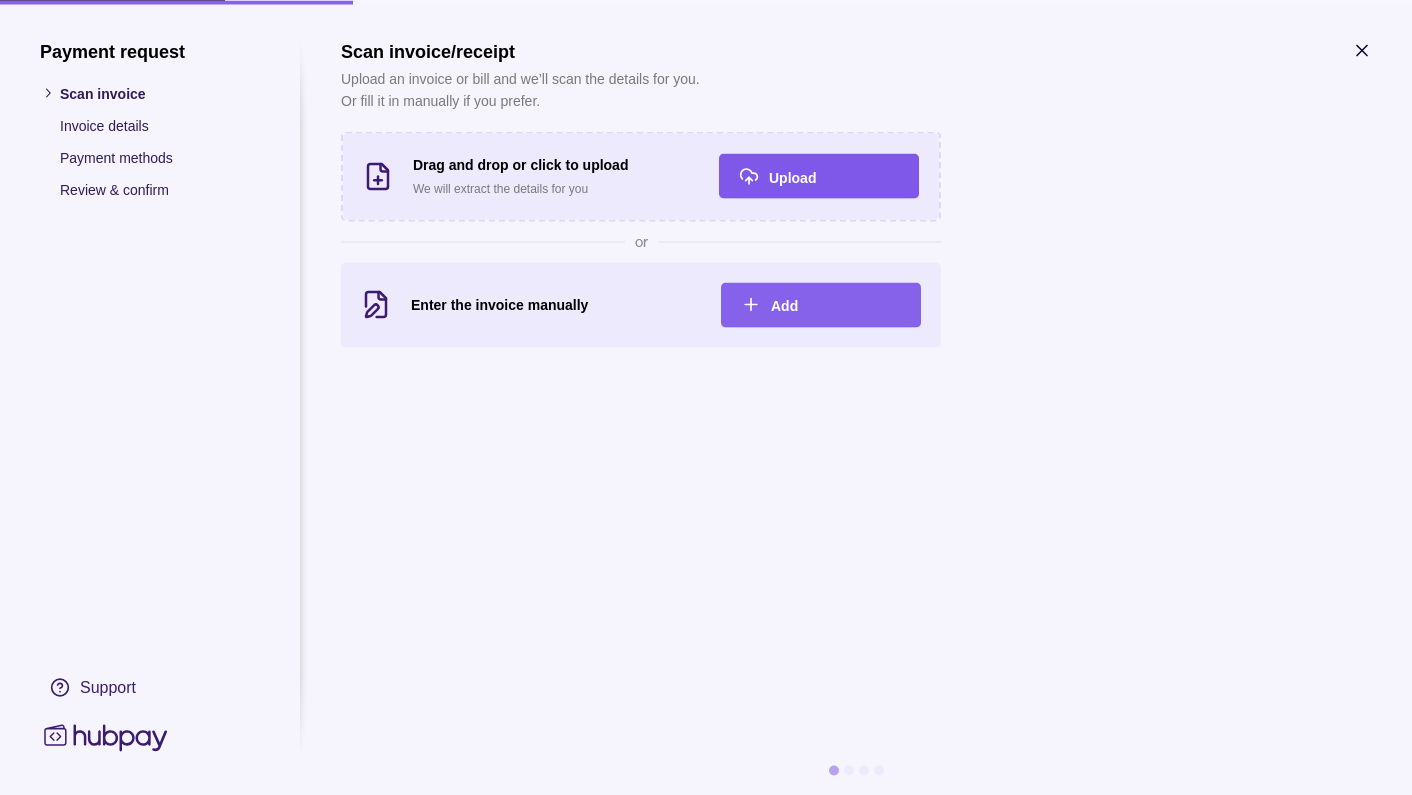 click on "Upload" at bounding box center (834, 176) 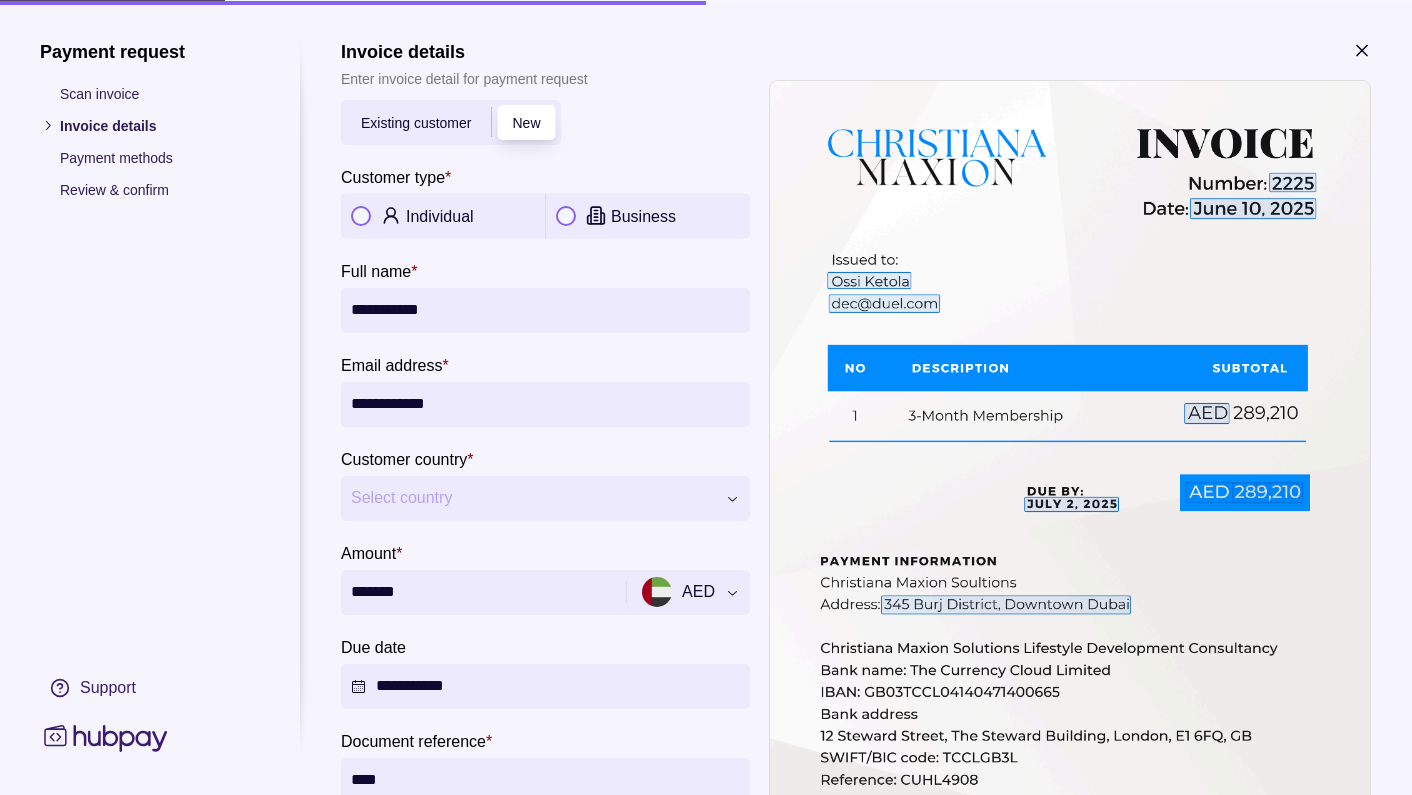 click on "Select country" at bounding box center (533, 498) 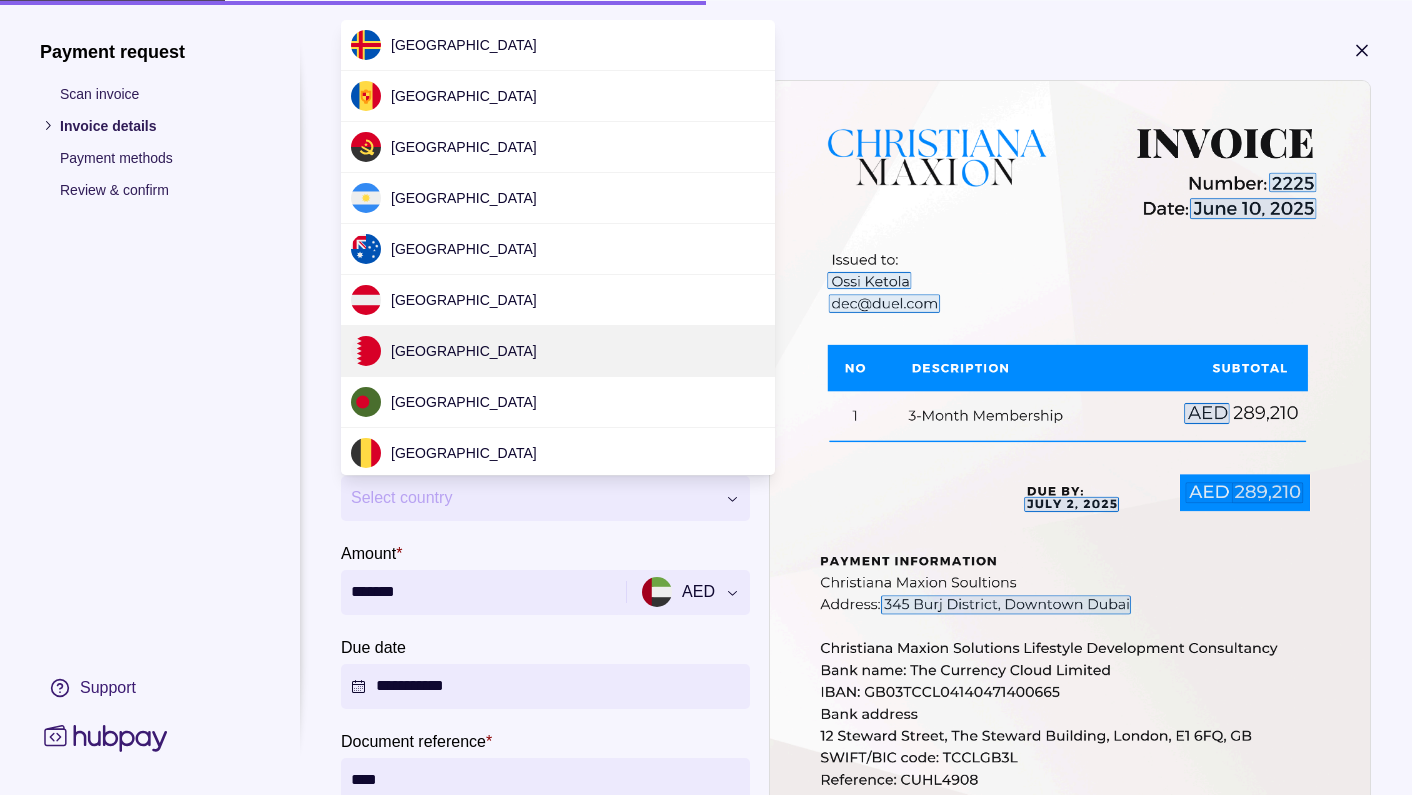 scroll, scrollTop: 1532, scrollLeft: 0, axis: vertical 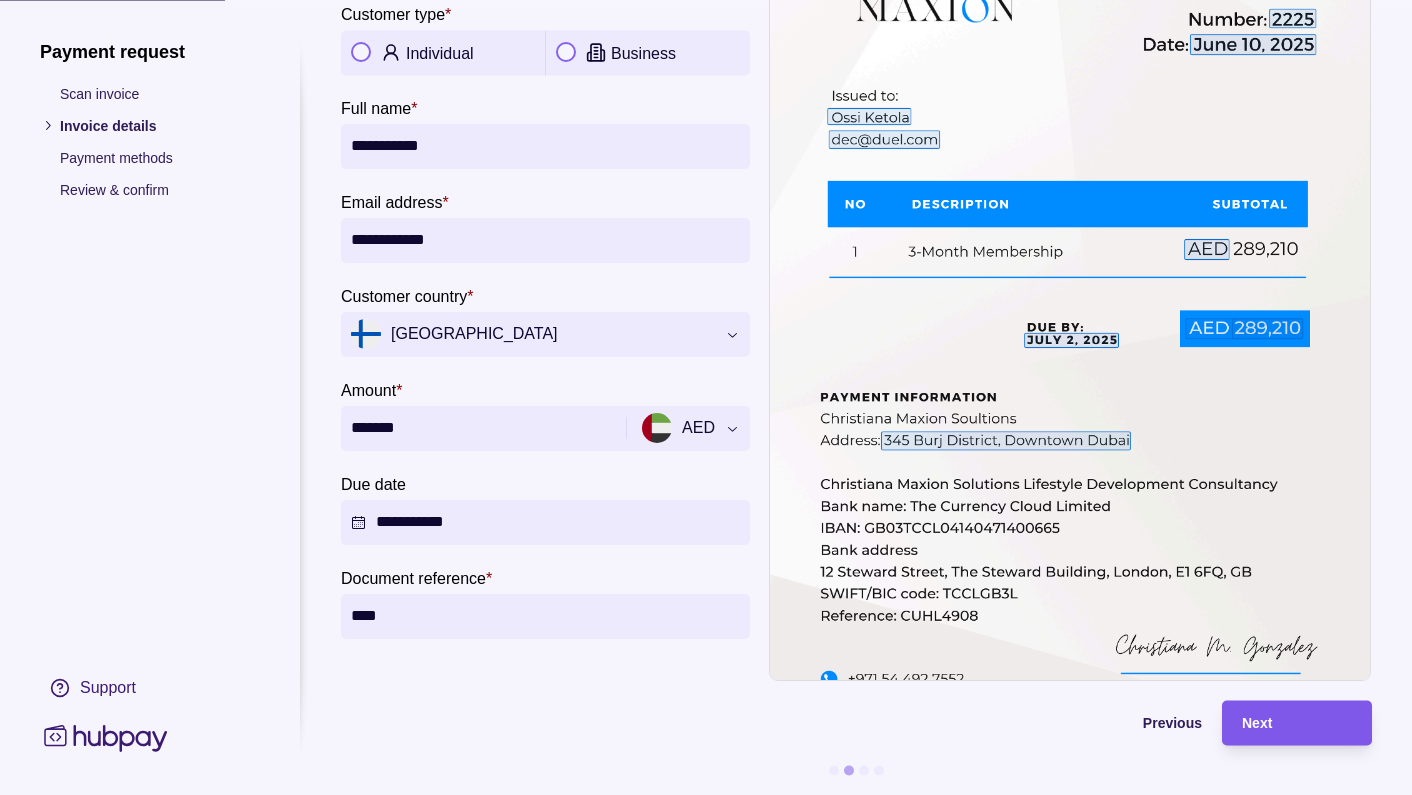 click on "Next" at bounding box center [1297, 723] 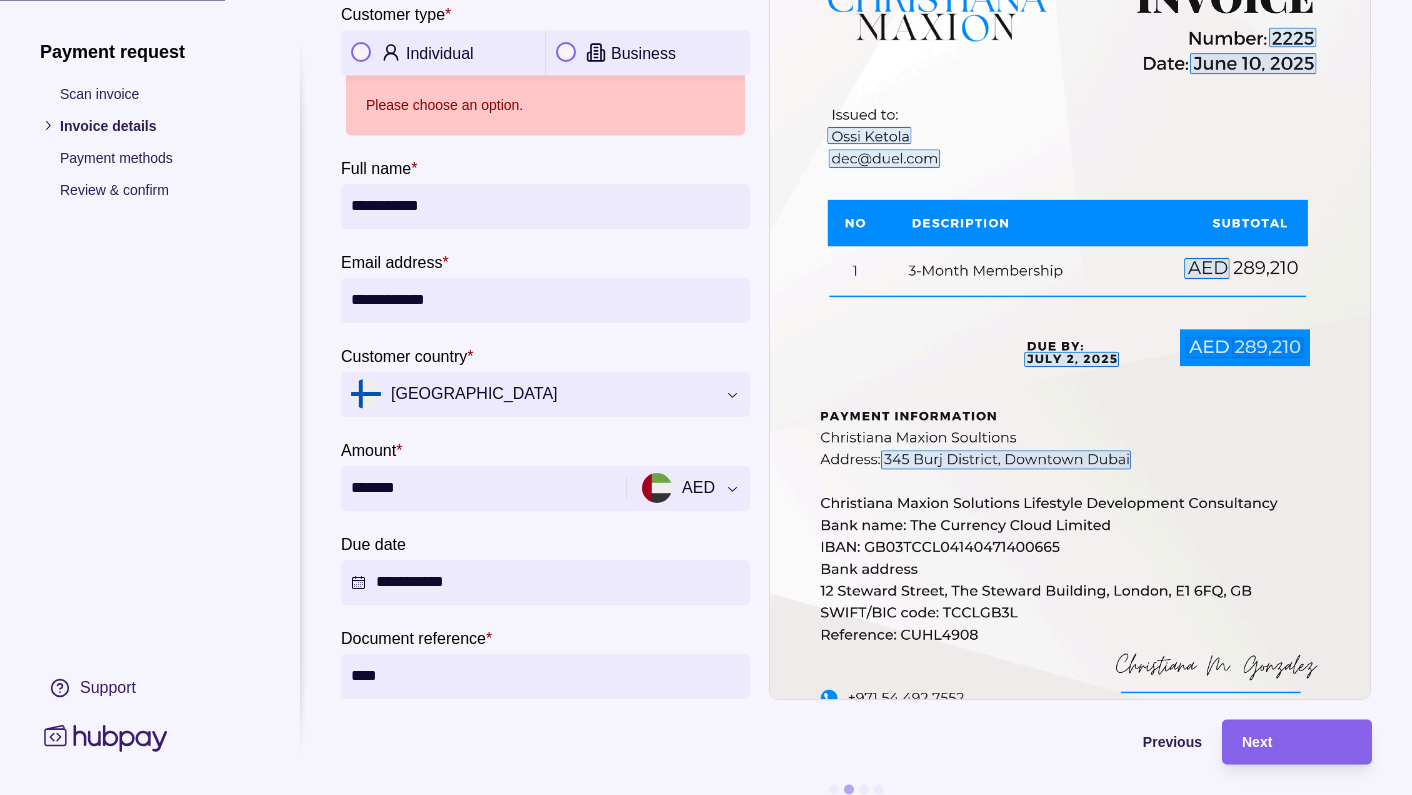 click at bounding box center (361, 53) 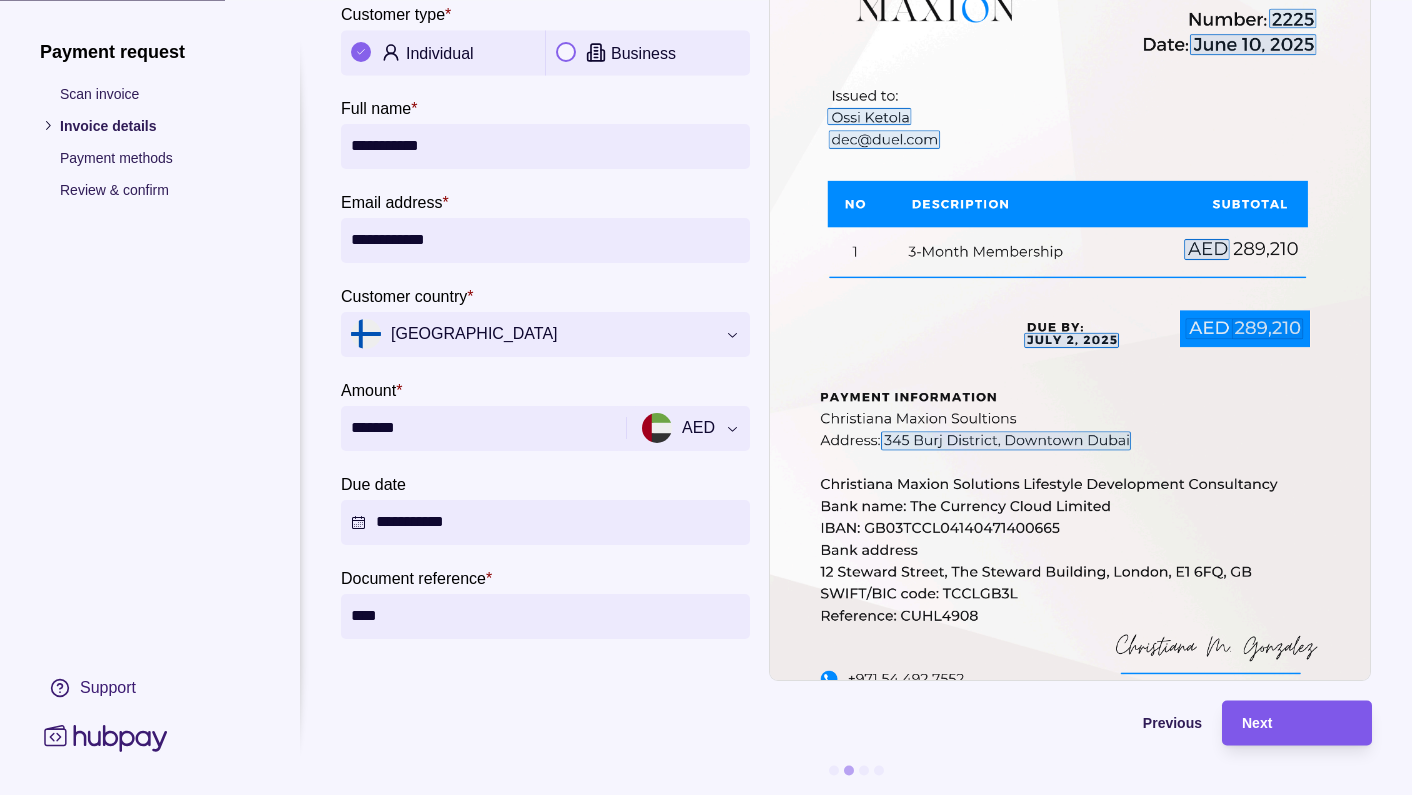 click on "Next" at bounding box center (1257, 724) 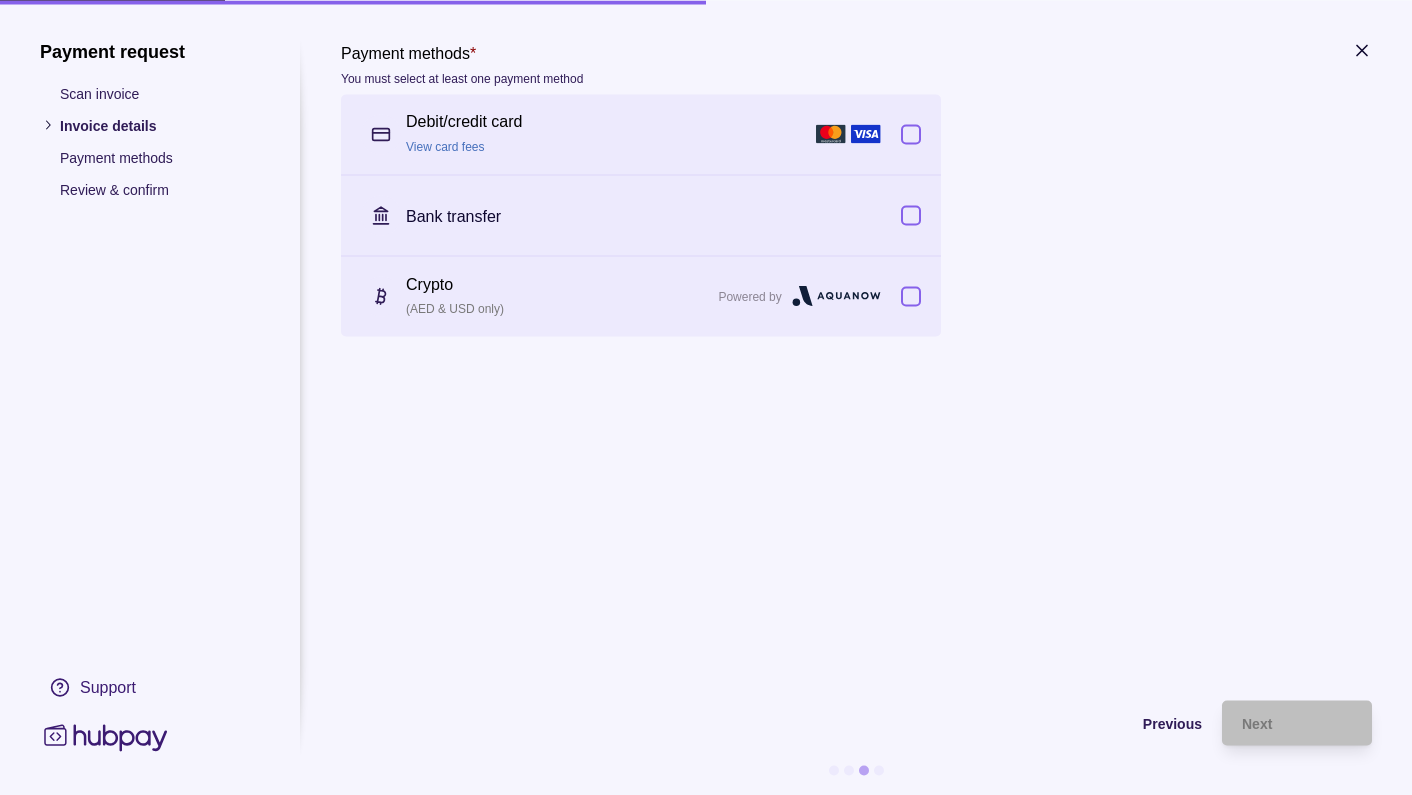 scroll, scrollTop: 0, scrollLeft: 0, axis: both 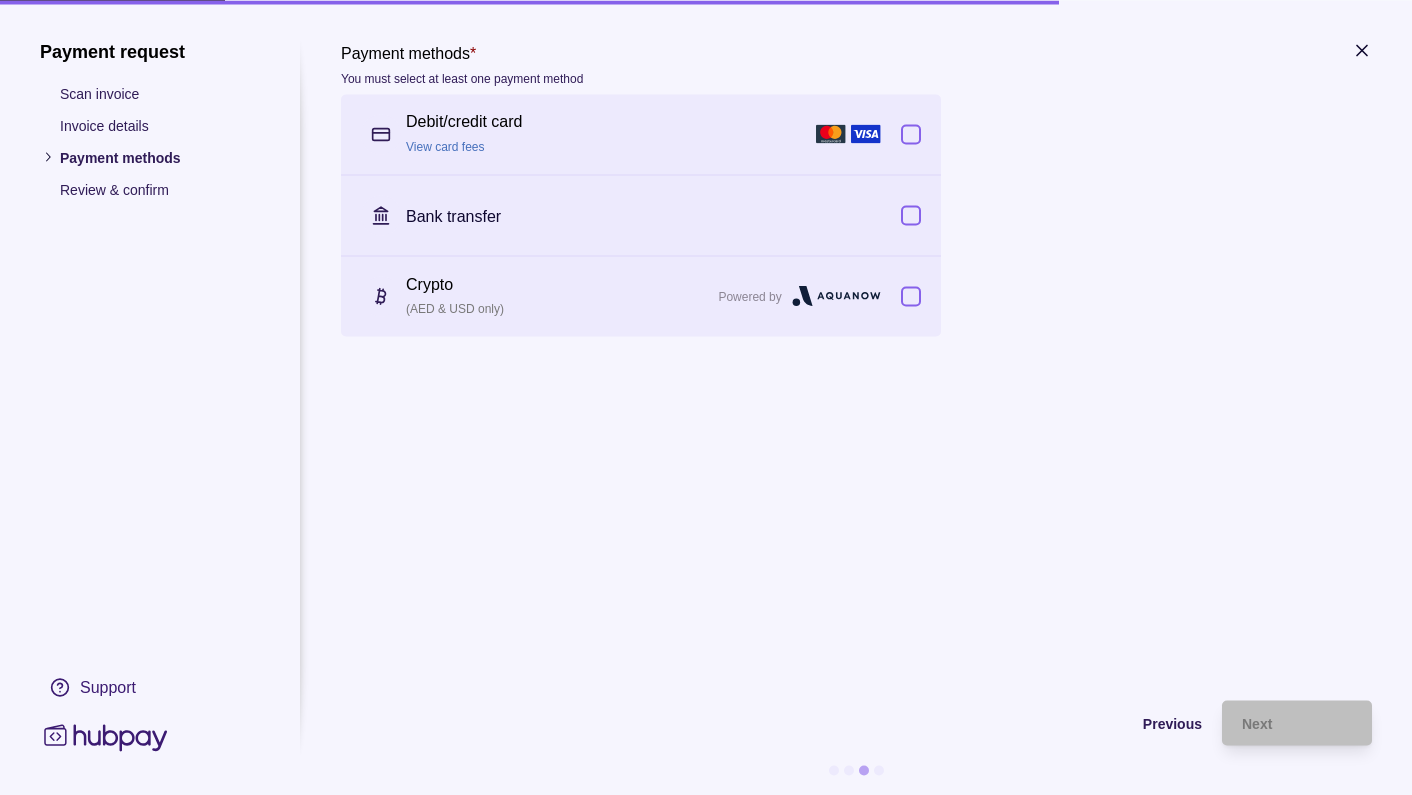 click at bounding box center (911, 296) 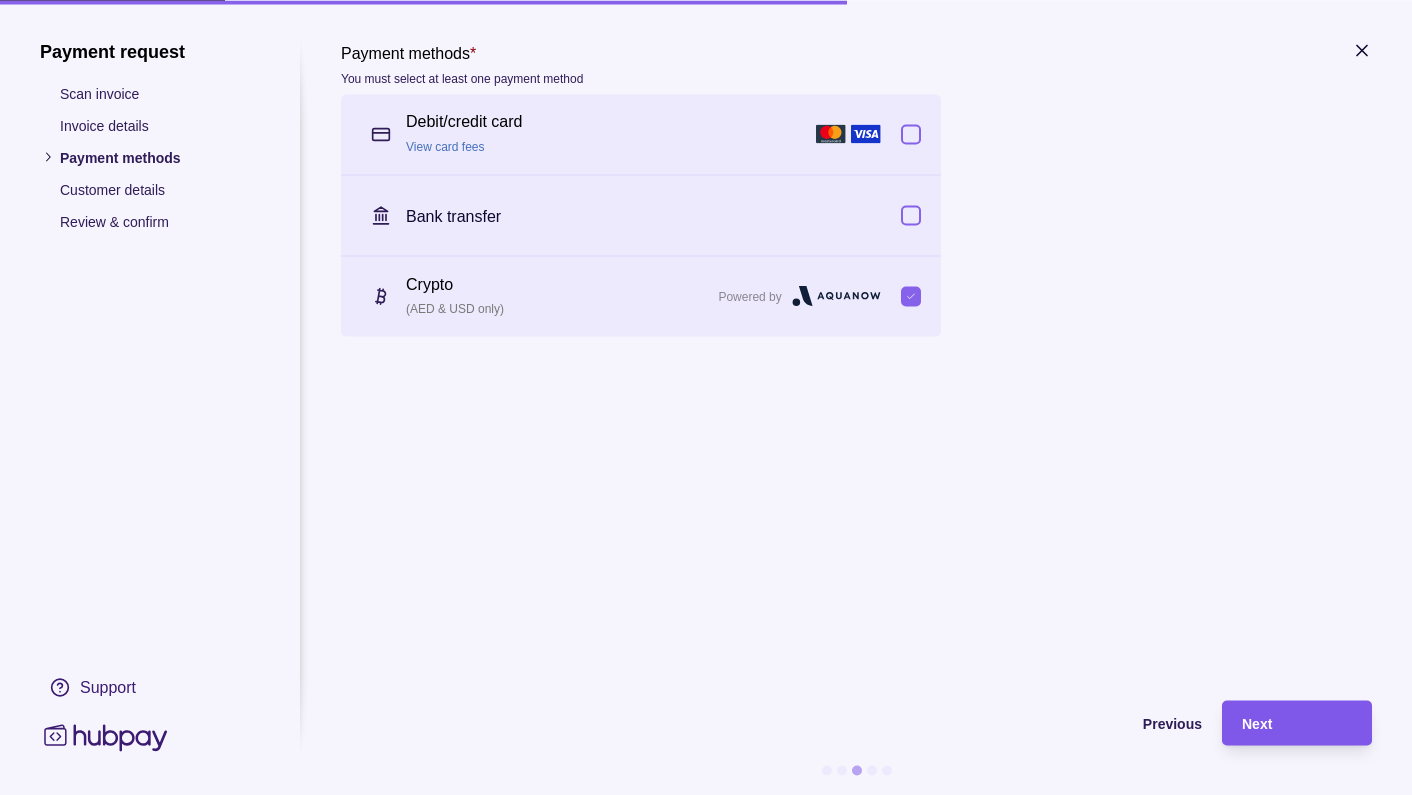 click on "Next" at bounding box center (1257, 724) 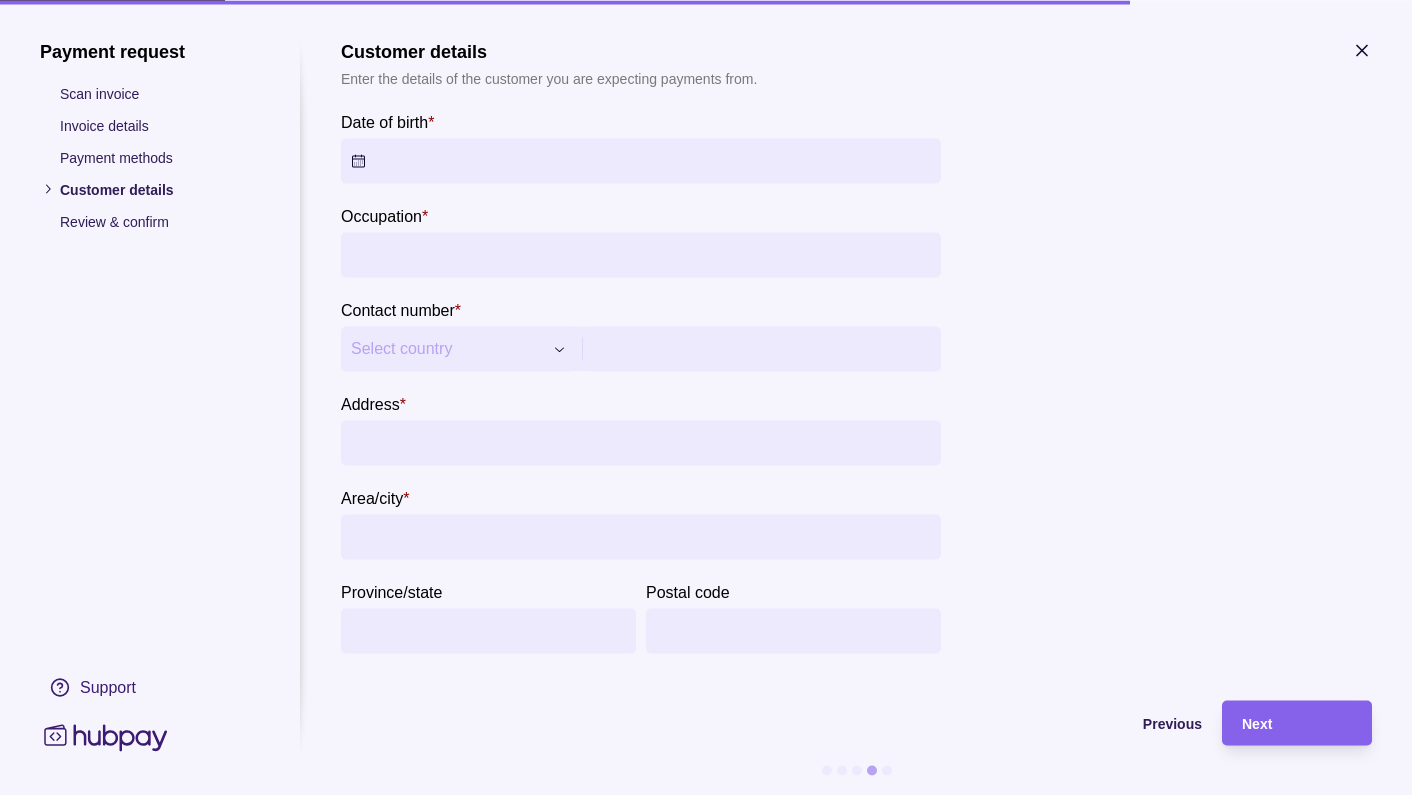 click on "Occupation  *" at bounding box center [641, 254] 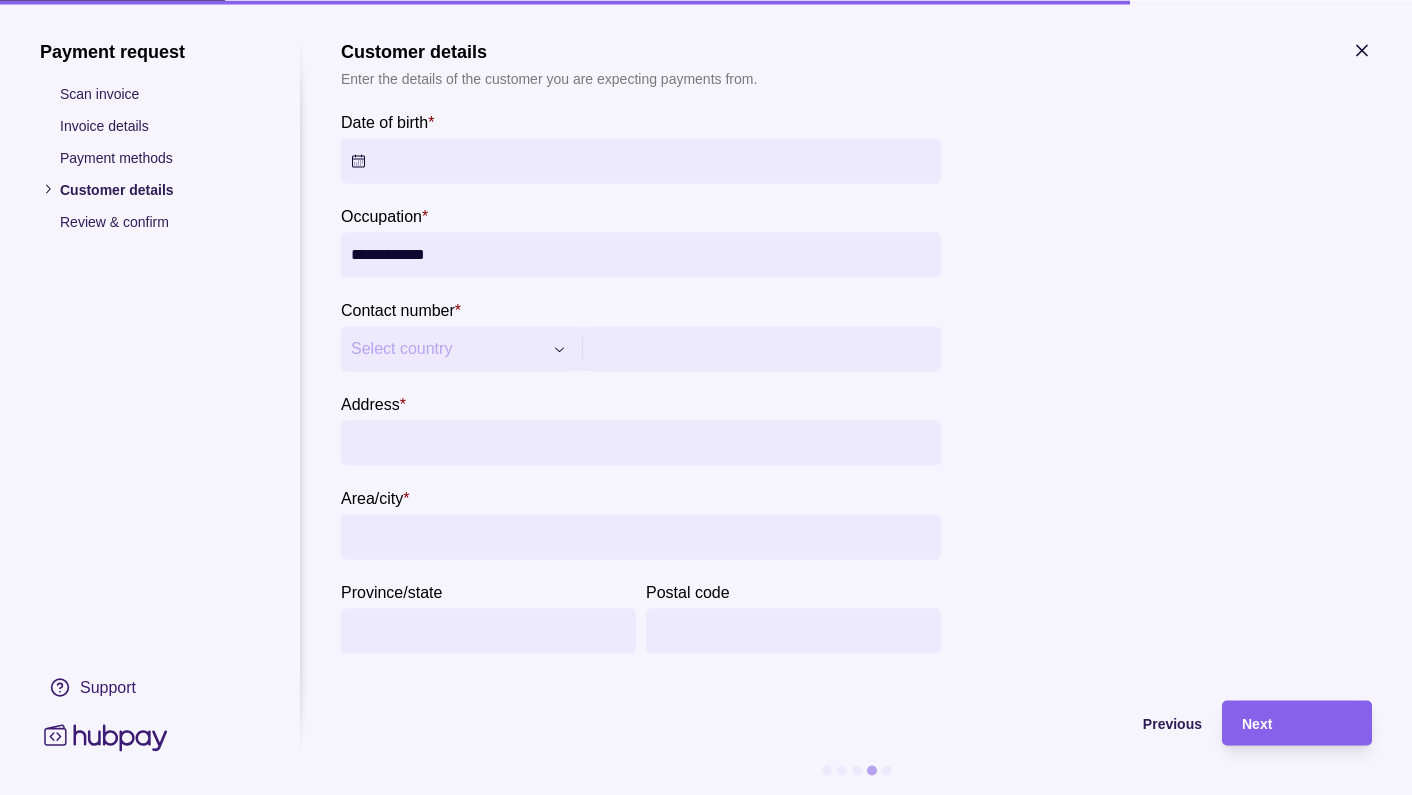 type on "**********" 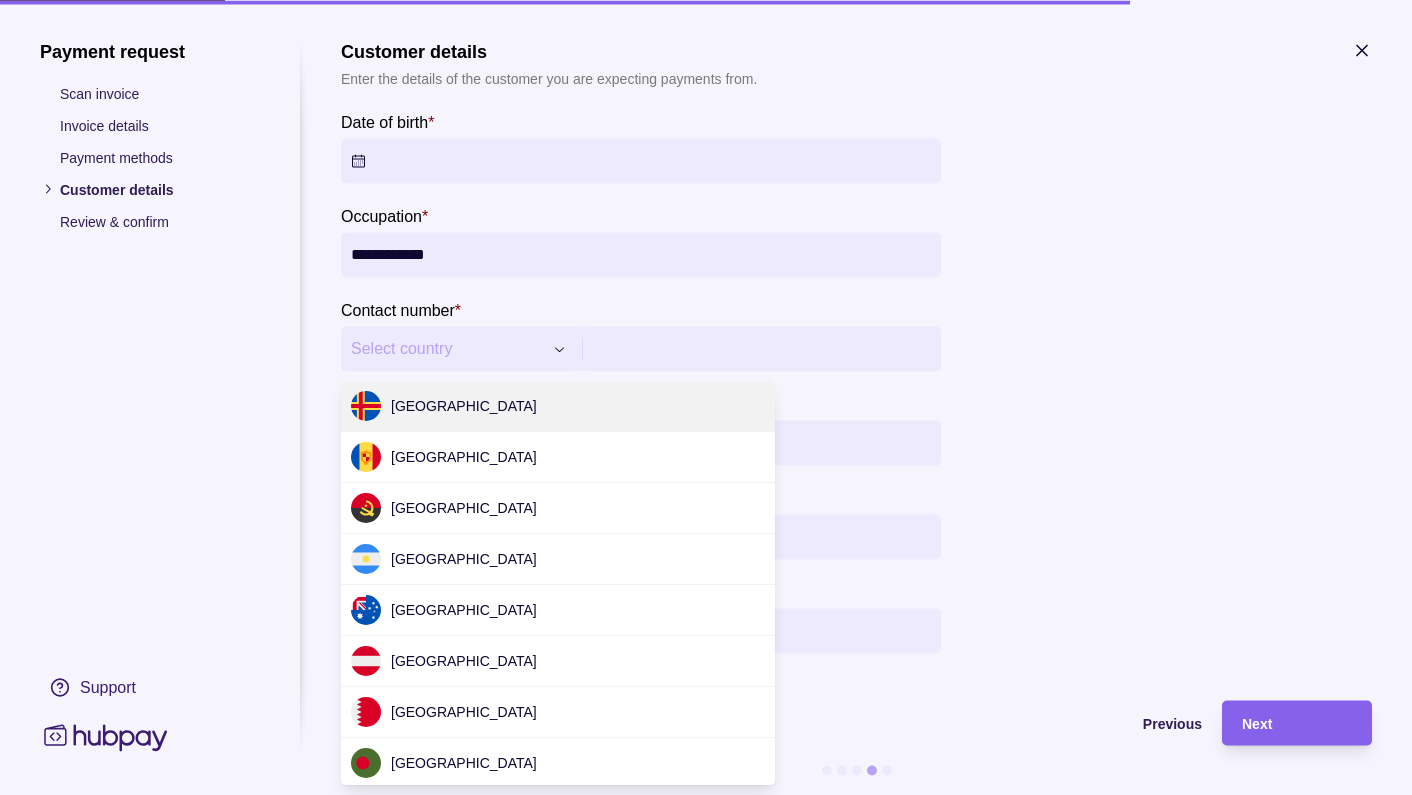 scroll, scrollTop: 5893, scrollLeft: 0, axis: vertical 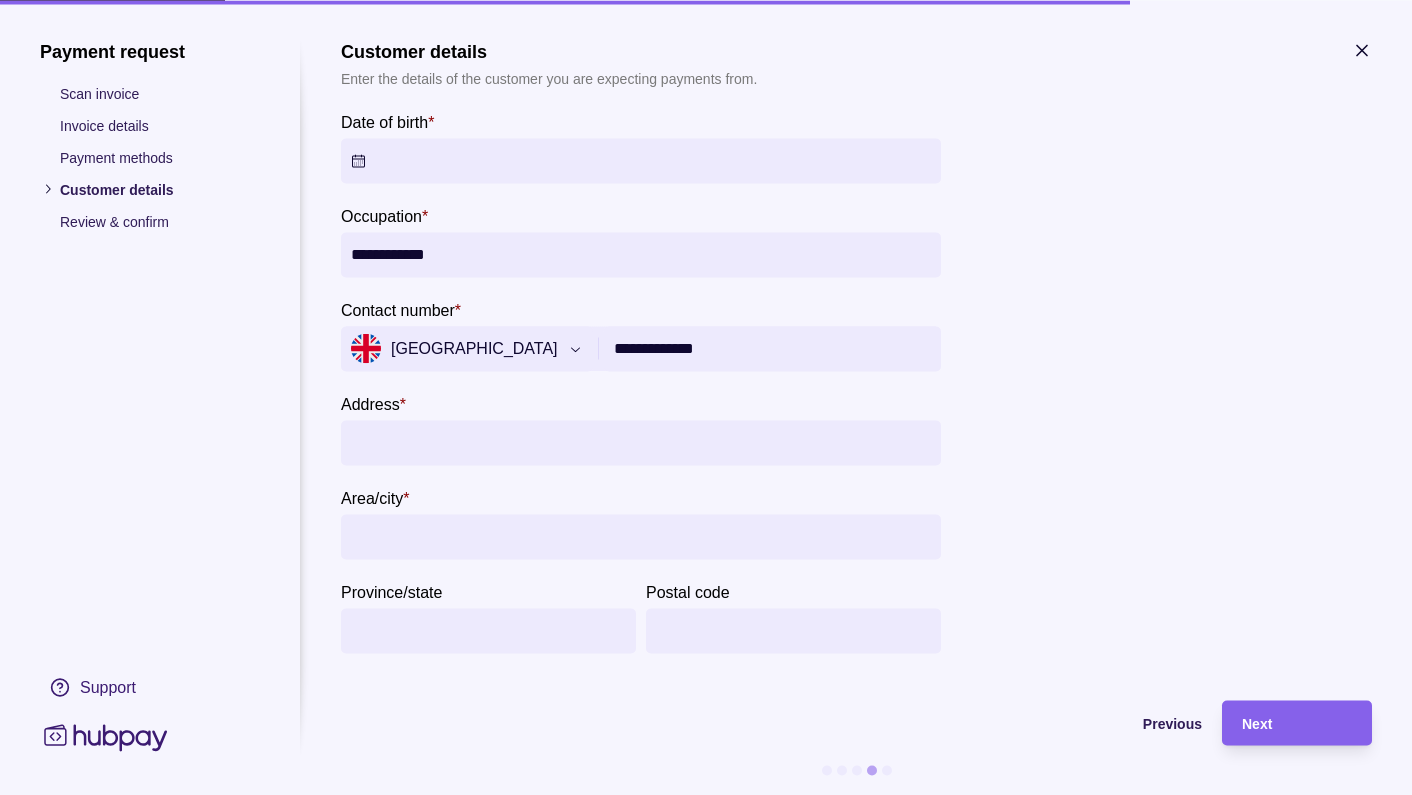 type on "**********" 